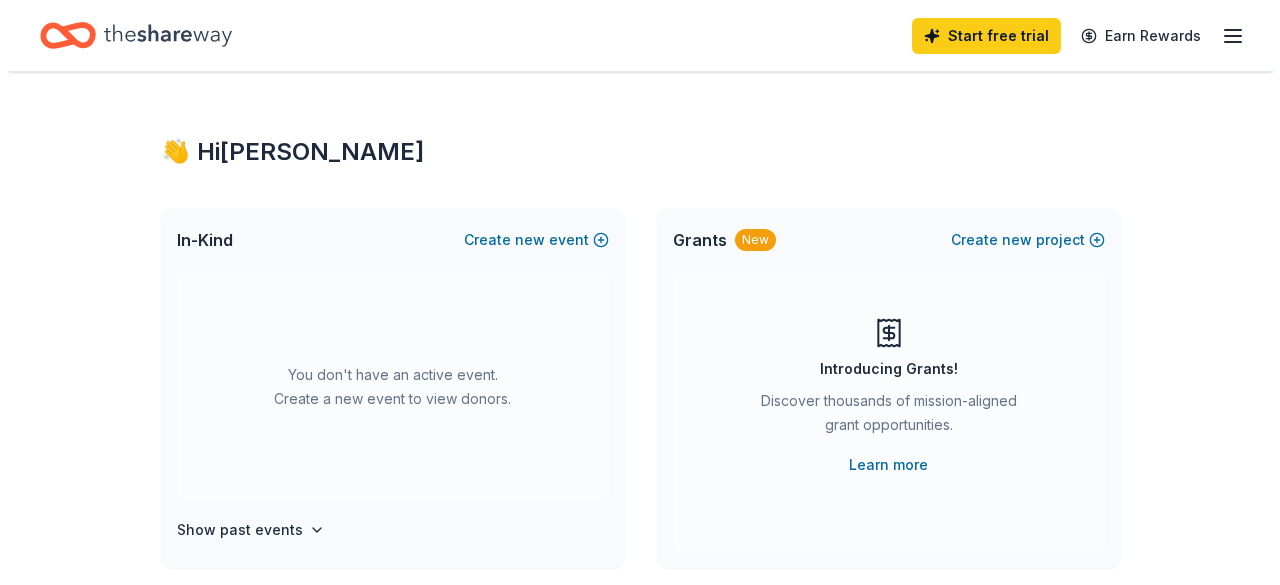 scroll, scrollTop: 0, scrollLeft: 0, axis: both 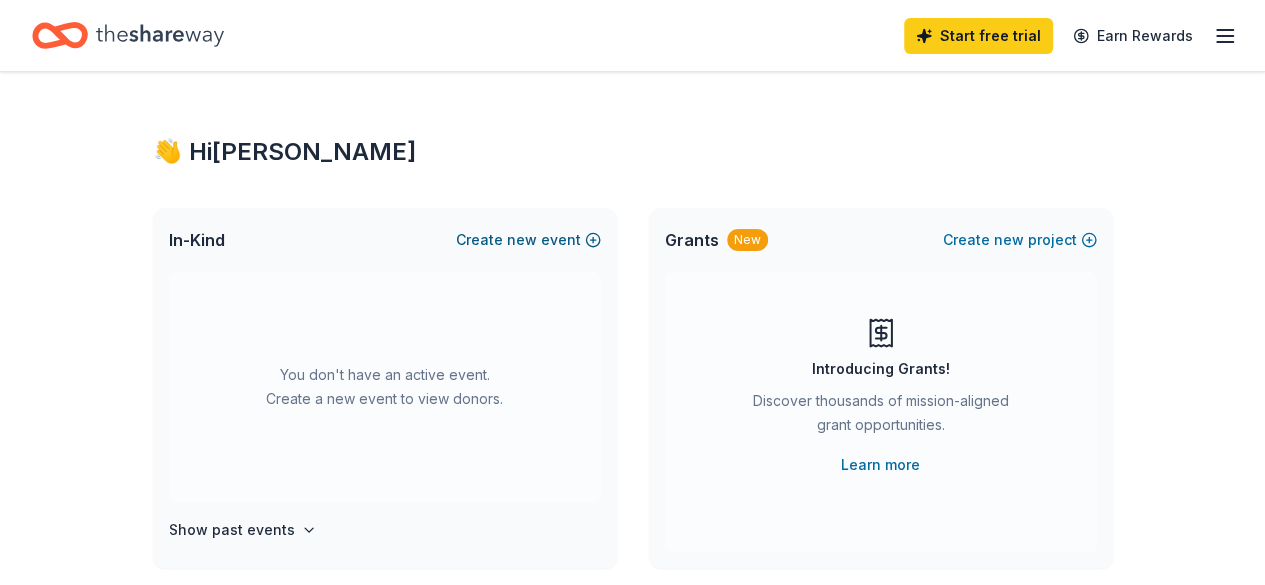 click on "Create  new  event" at bounding box center [528, 240] 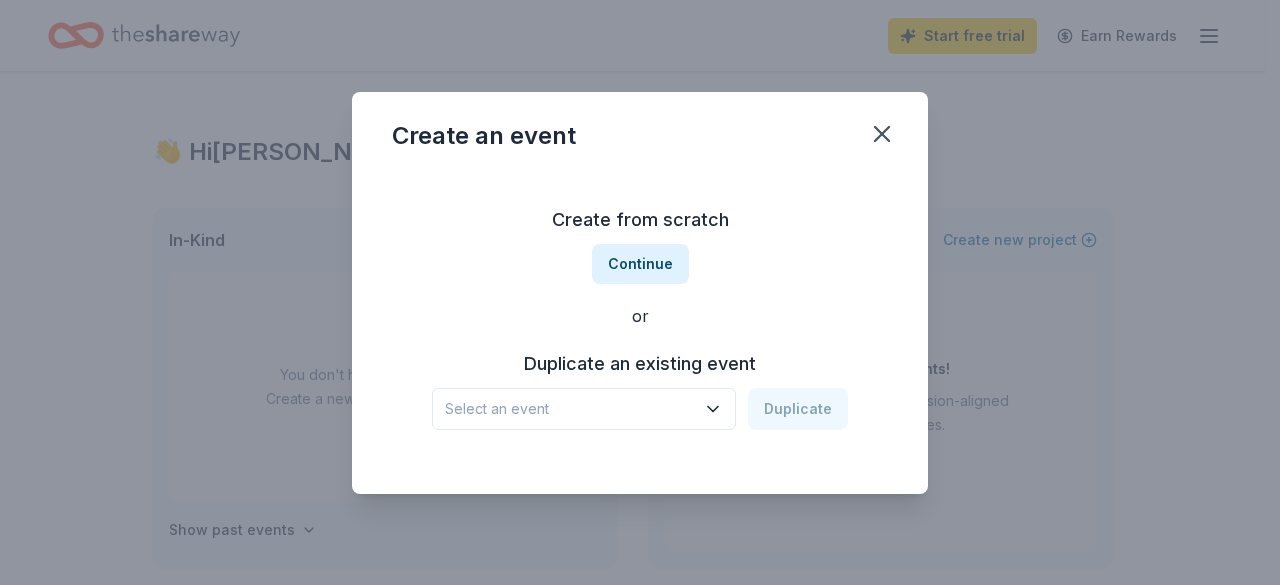 click 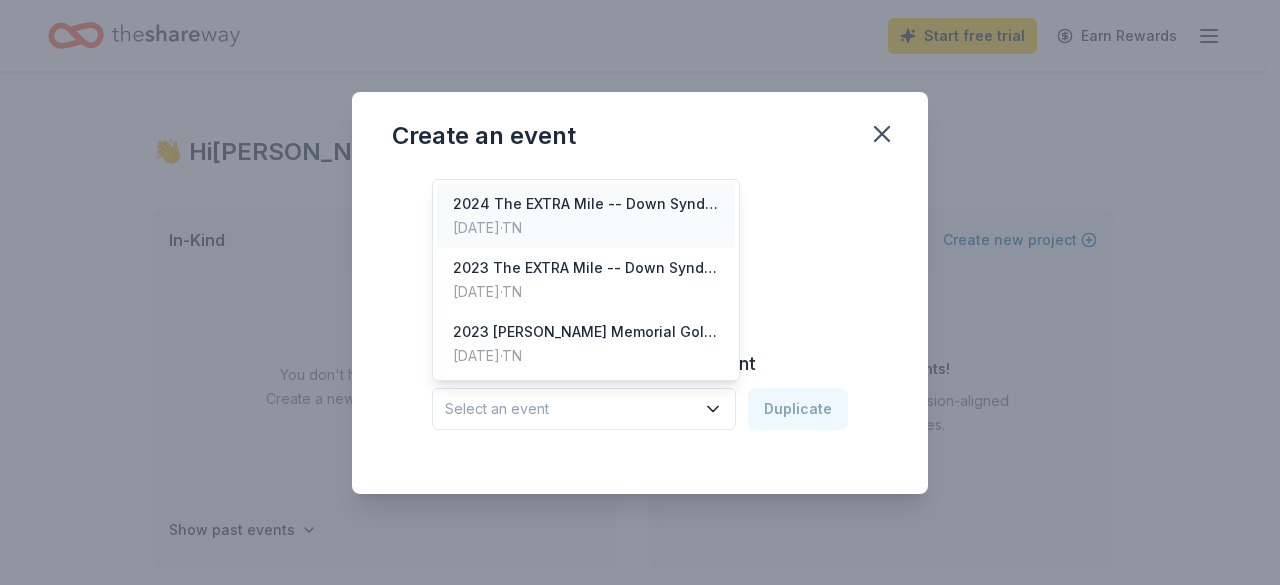 click on "2024 The EXTRA Mile -- Down Syndrome Association of Middle Tennessee" at bounding box center (586, 204) 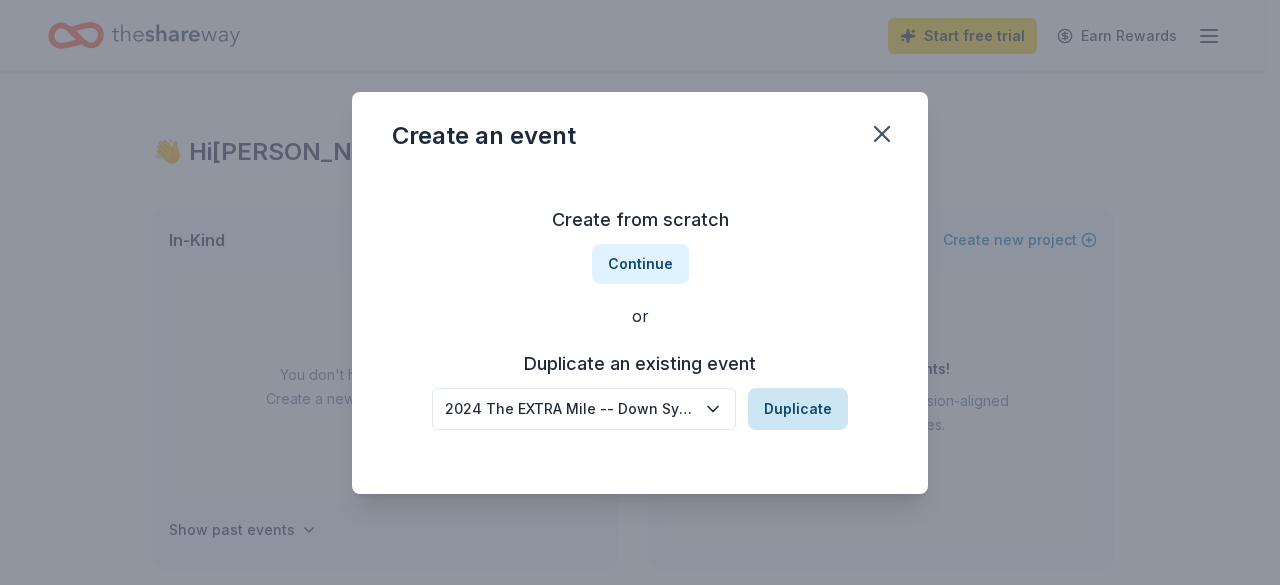 click on "Duplicate" at bounding box center [798, 409] 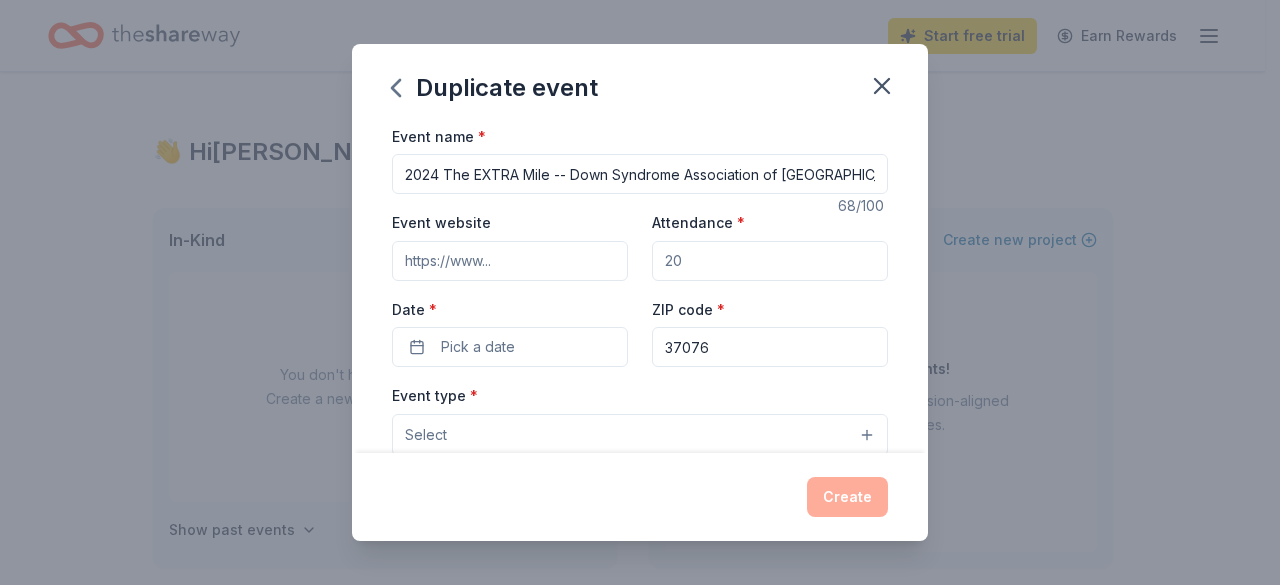 click on "2024 The EXTRA Mile -- Down Syndrome Association of Middle Tennessee" at bounding box center (640, 174) 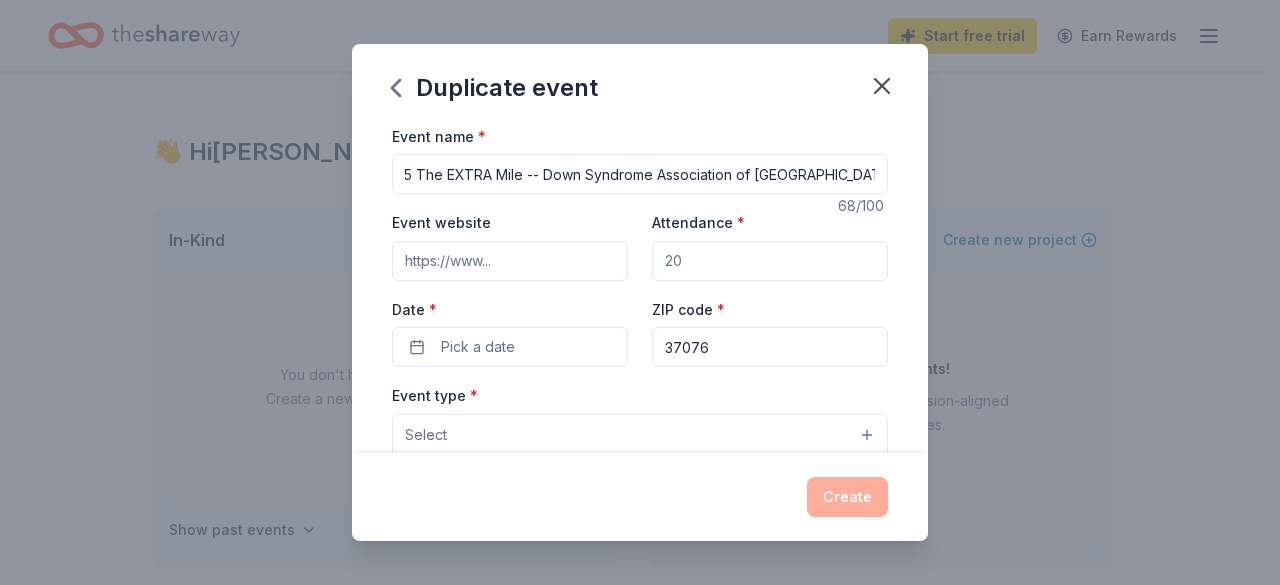 scroll, scrollTop: 0, scrollLeft: 42, axis: horizontal 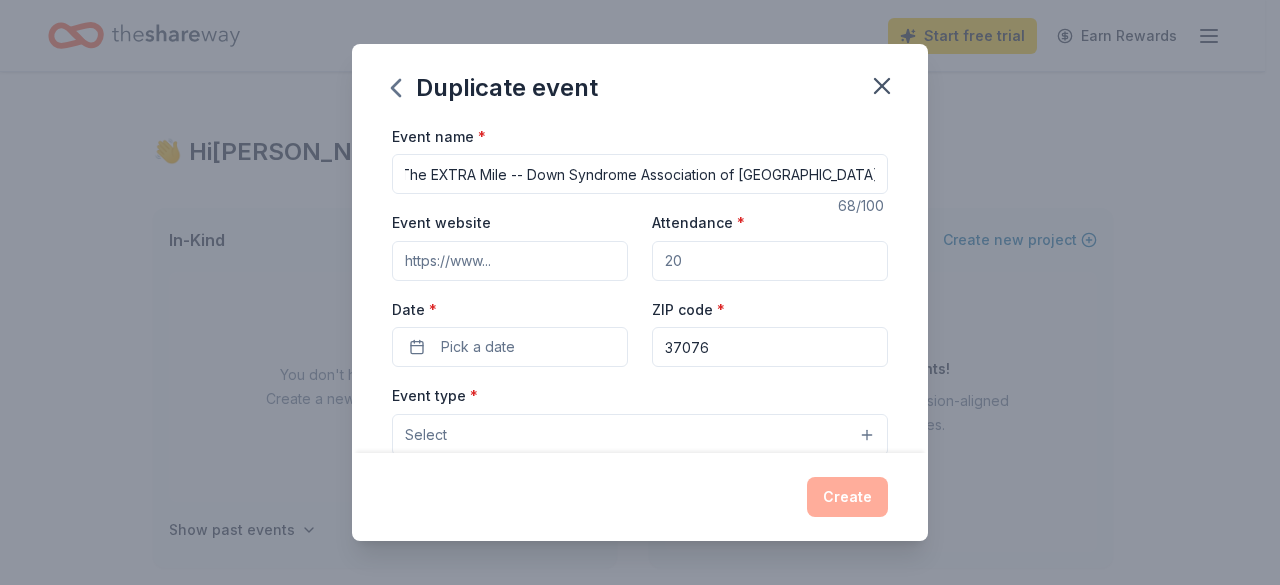 type on "2025 The EXTRA Mile -- Down Syndrome Association of [GEOGRAPHIC_DATA][US_STATE]" 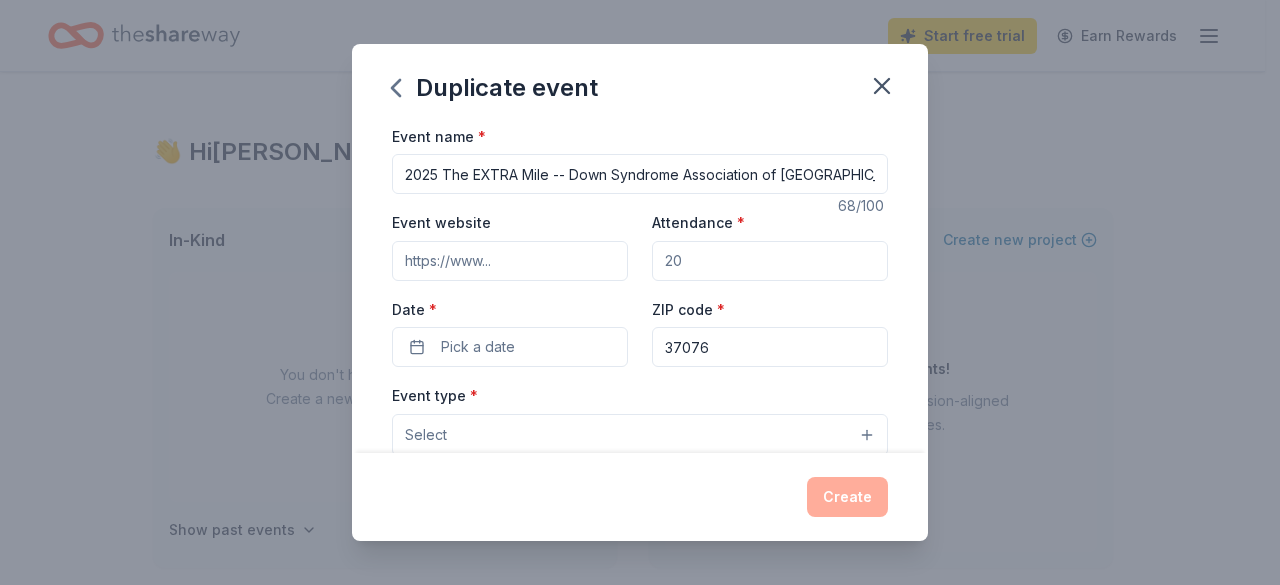 click on "Event website" at bounding box center (510, 261) 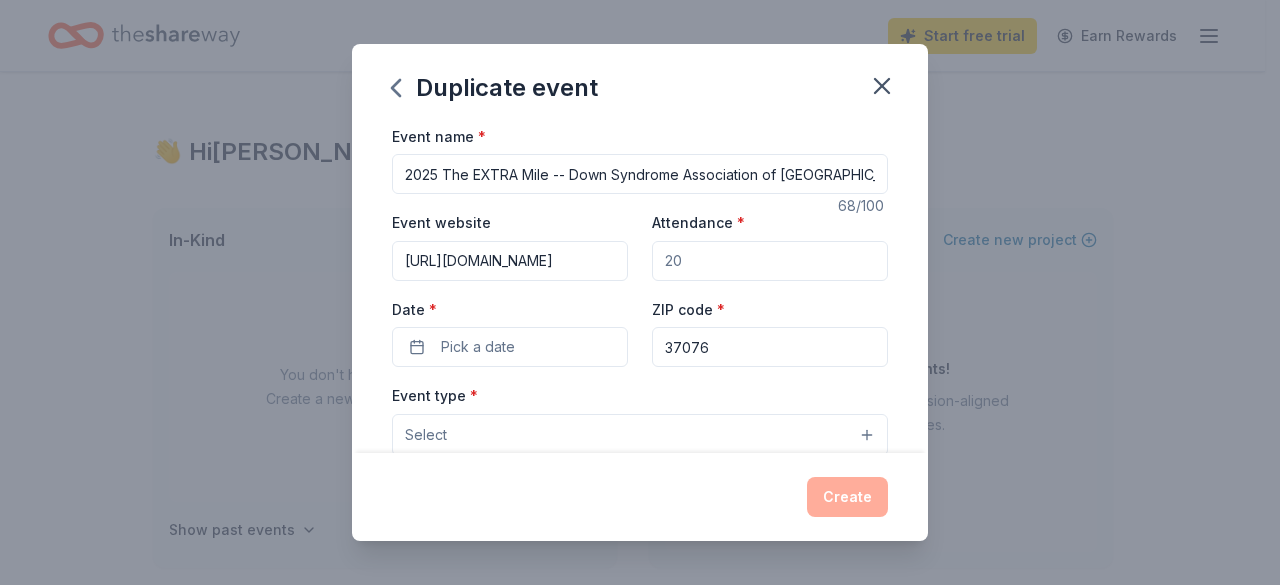 scroll, scrollTop: 0, scrollLeft: 59, axis: horizontal 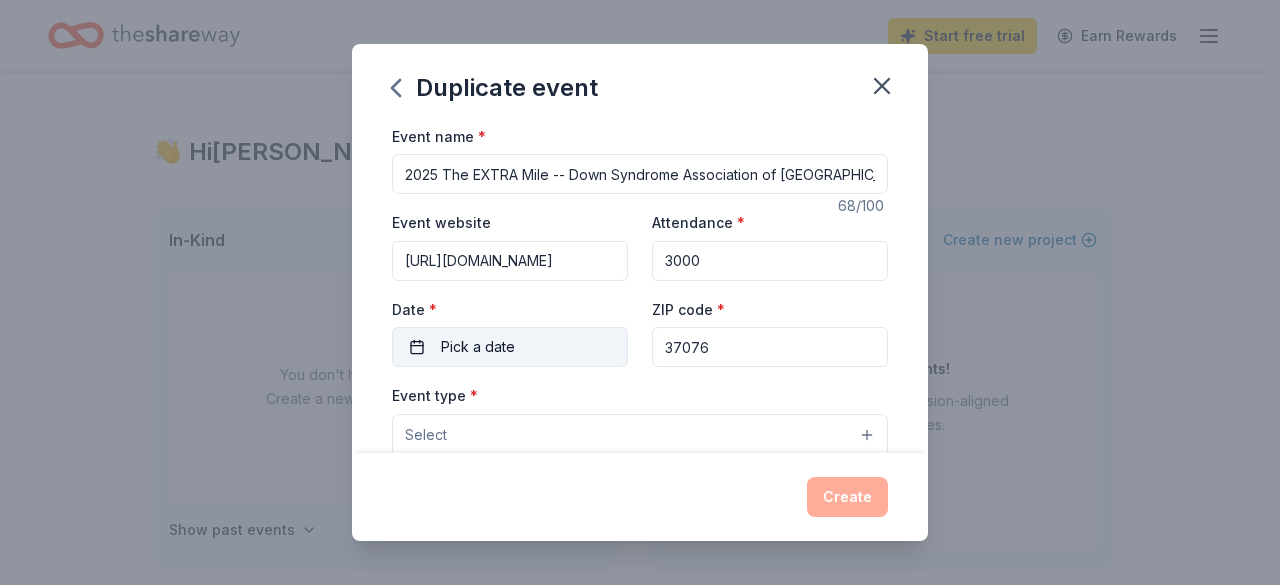 type on "3000" 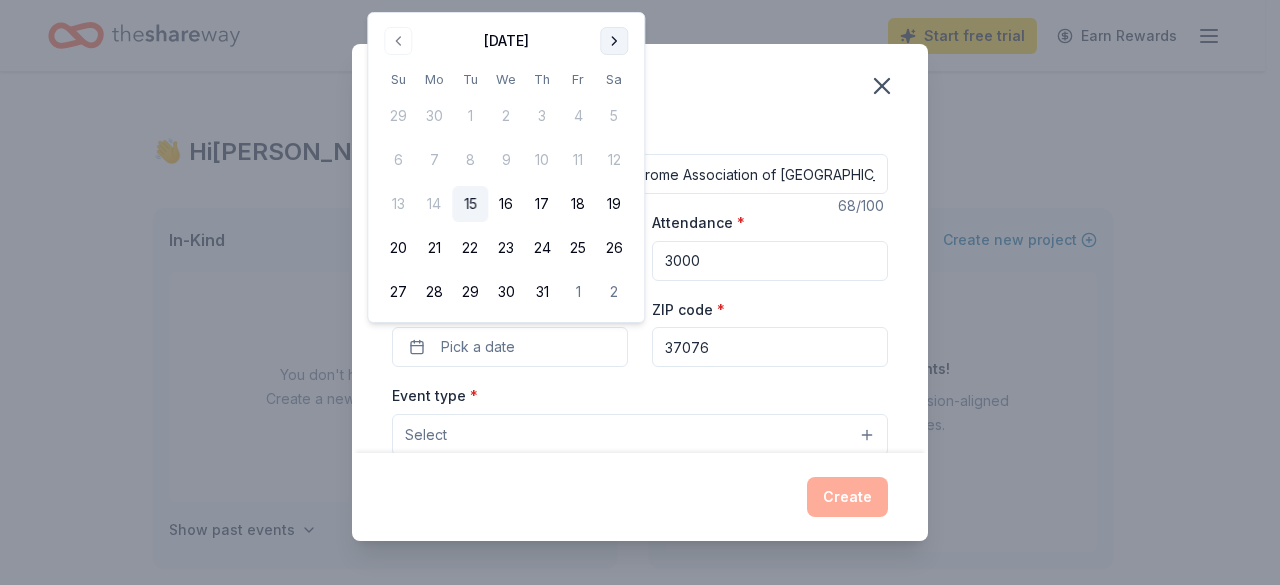 click at bounding box center (614, 41) 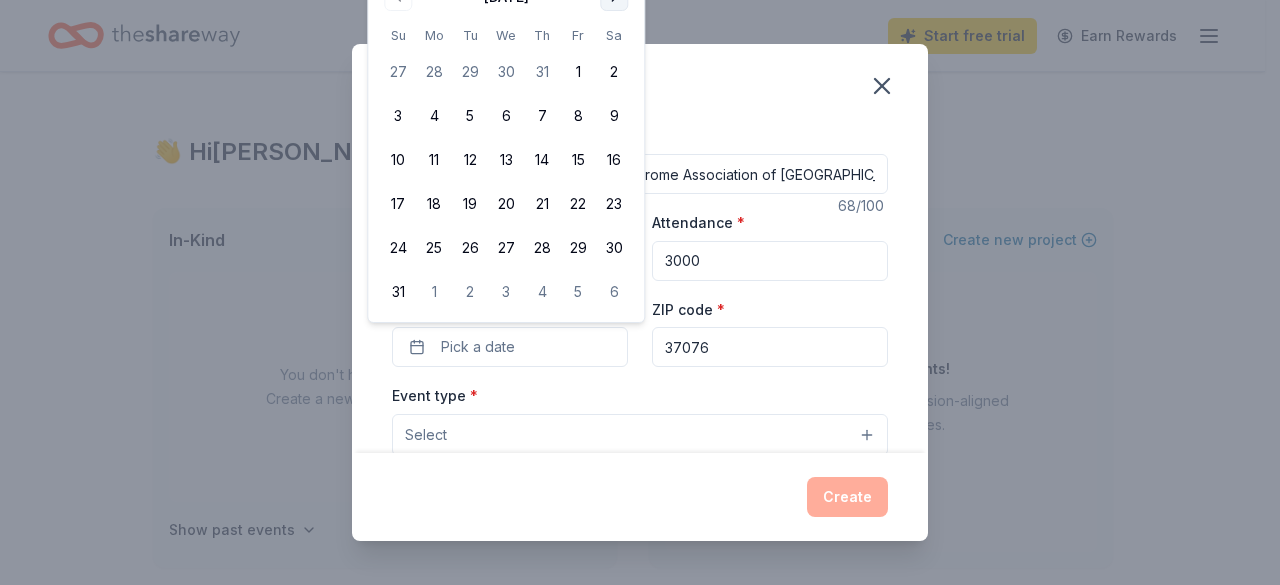 click at bounding box center (614, -3) 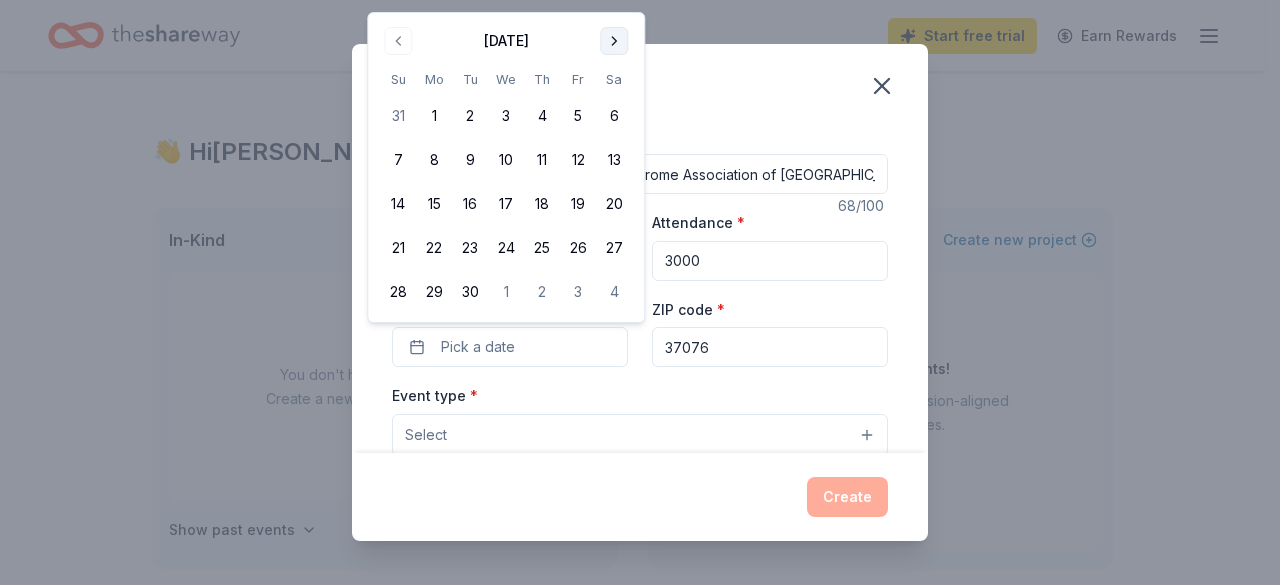 click at bounding box center [614, 41] 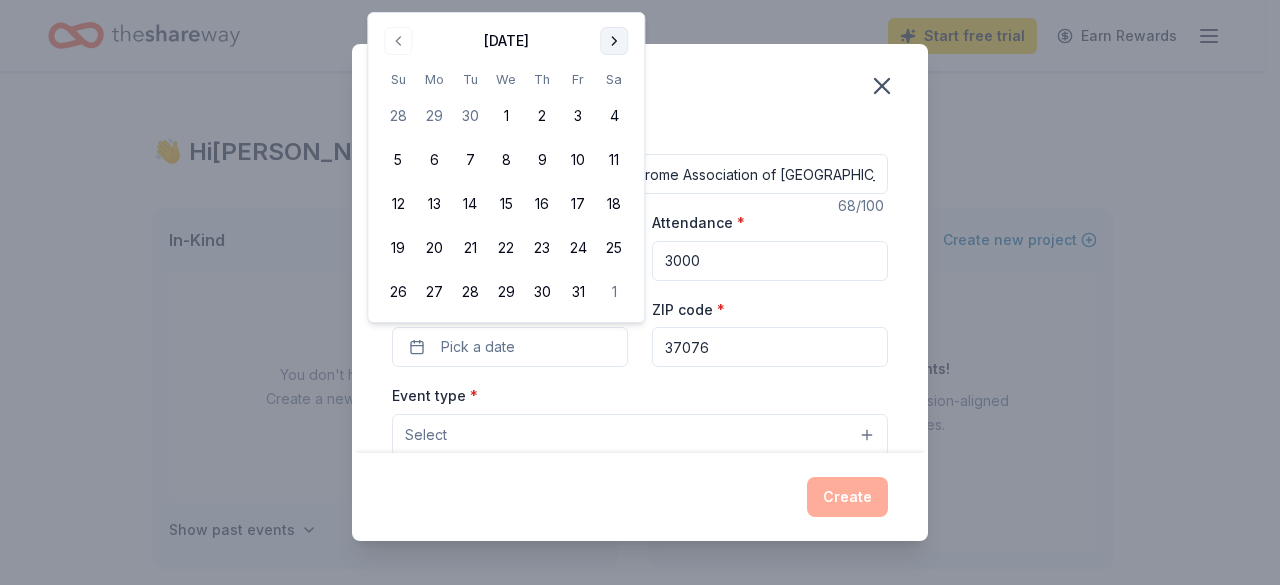 click at bounding box center [614, 41] 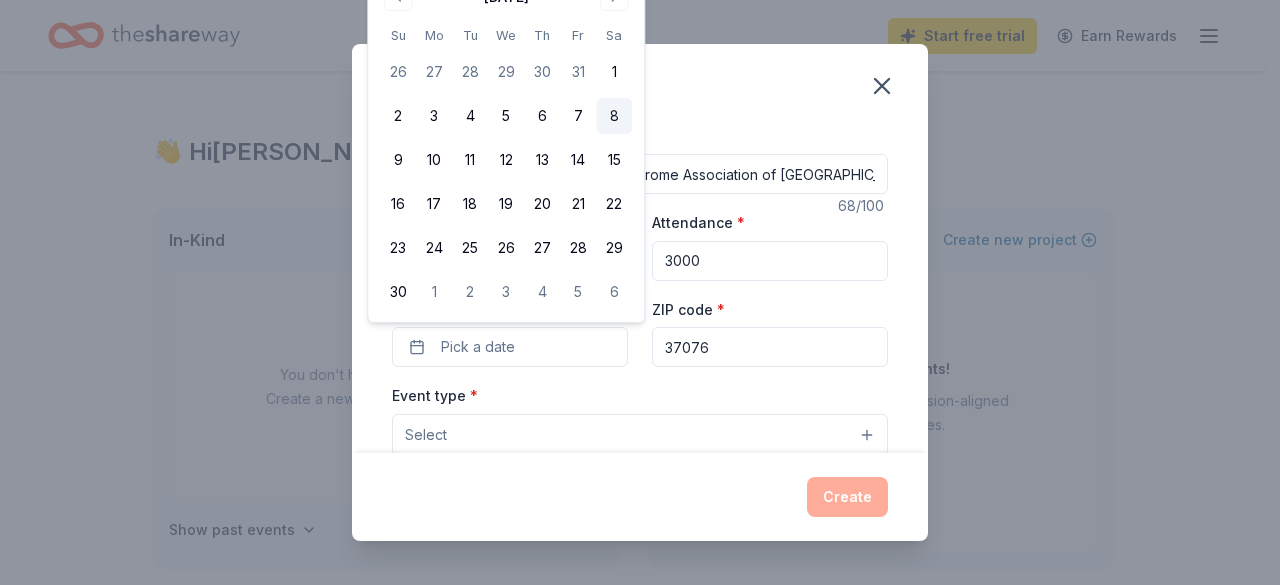click on "8" at bounding box center [614, 116] 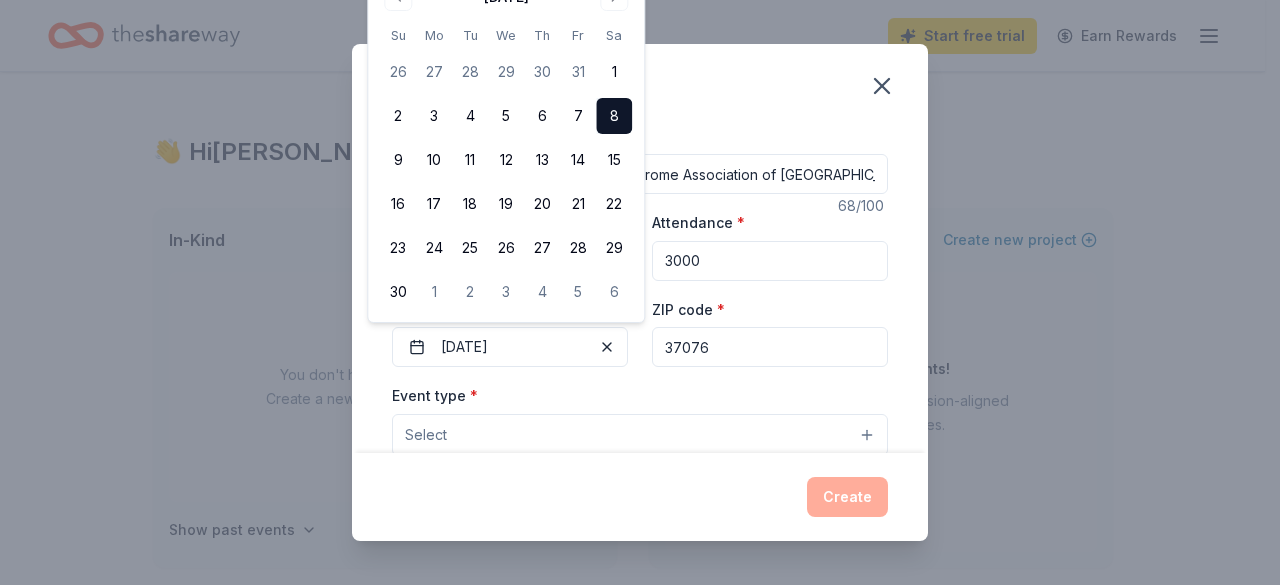 click on "37076" at bounding box center [770, 347] 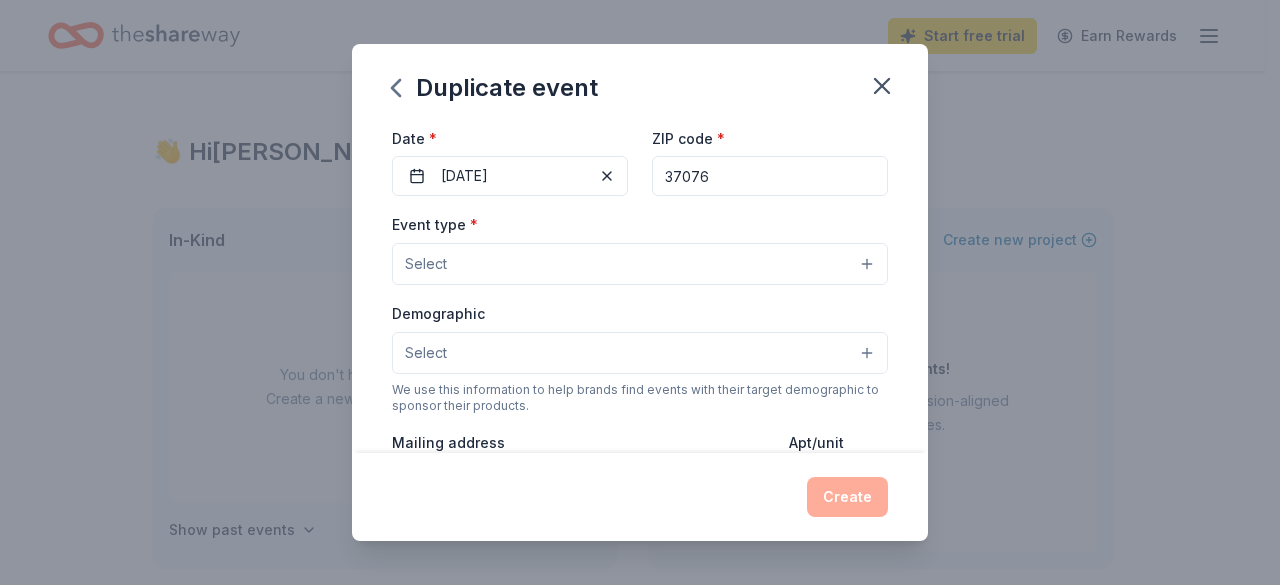 scroll, scrollTop: 174, scrollLeft: 0, axis: vertical 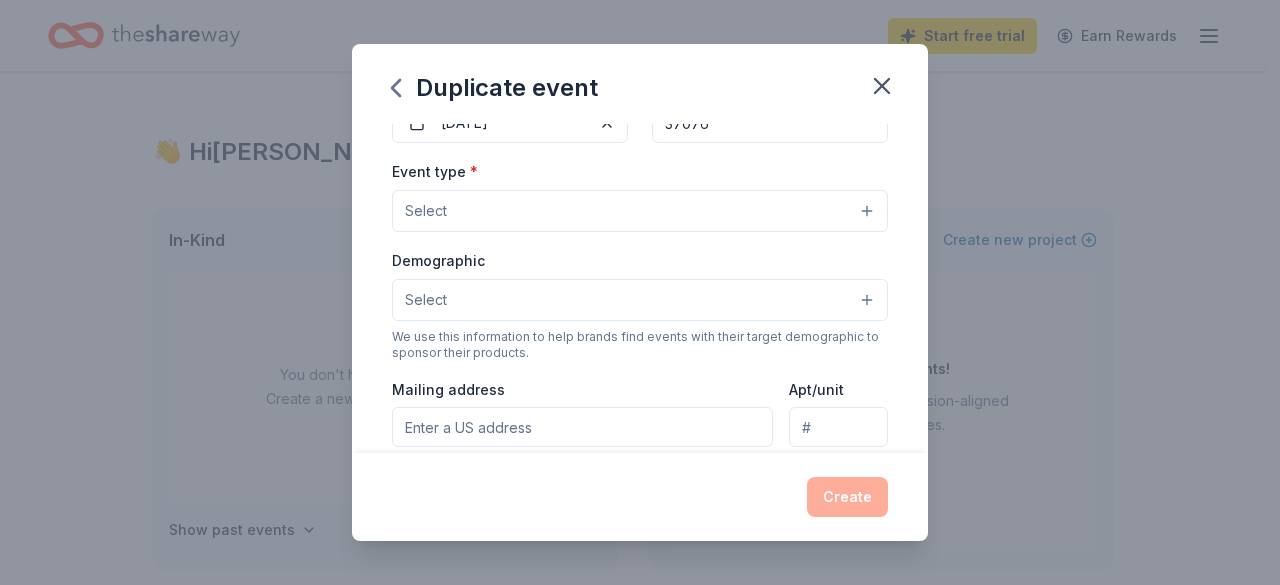 click on "Select" at bounding box center [640, 211] 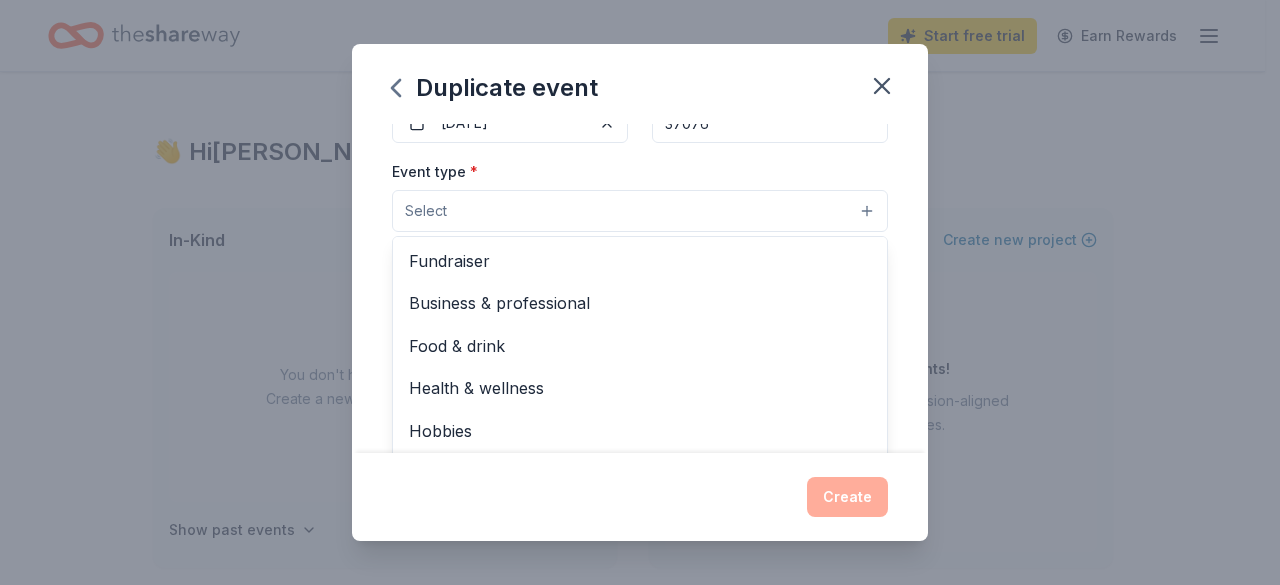 scroll, scrollTop: 0, scrollLeft: 0, axis: both 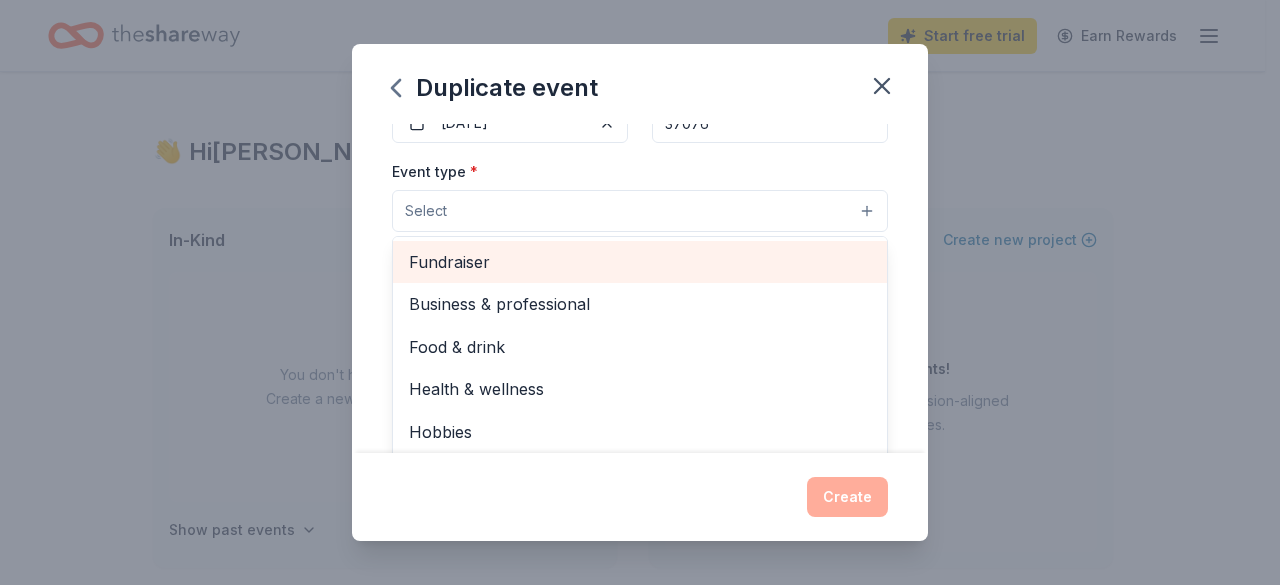 click on "Fundraiser" at bounding box center [640, 262] 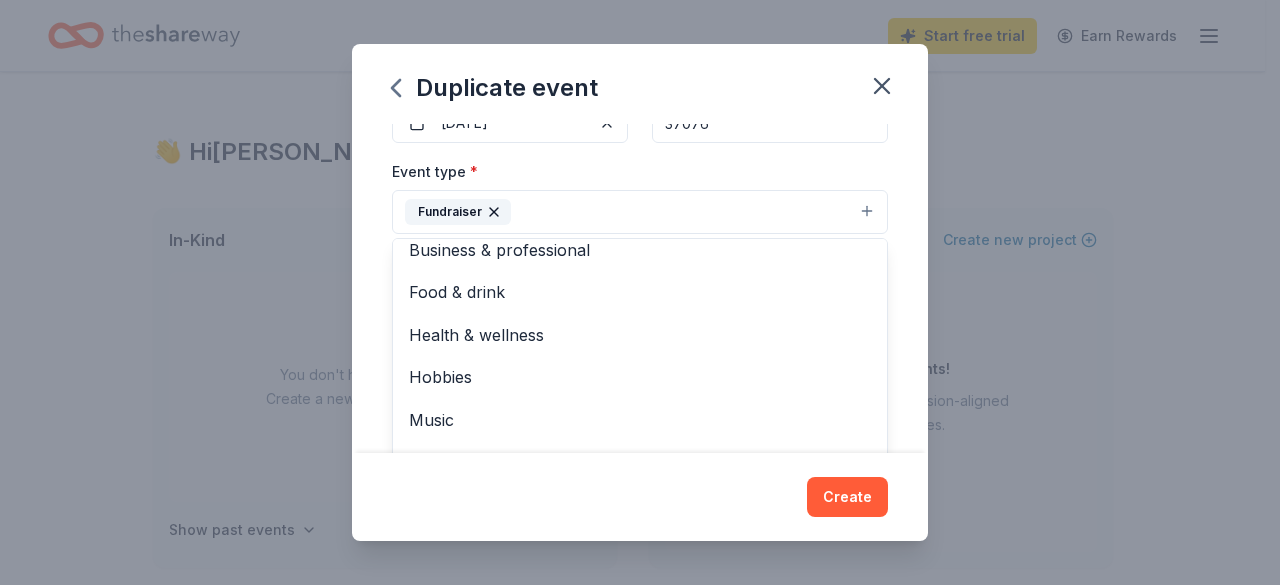 scroll, scrollTop: 16, scrollLeft: 0, axis: vertical 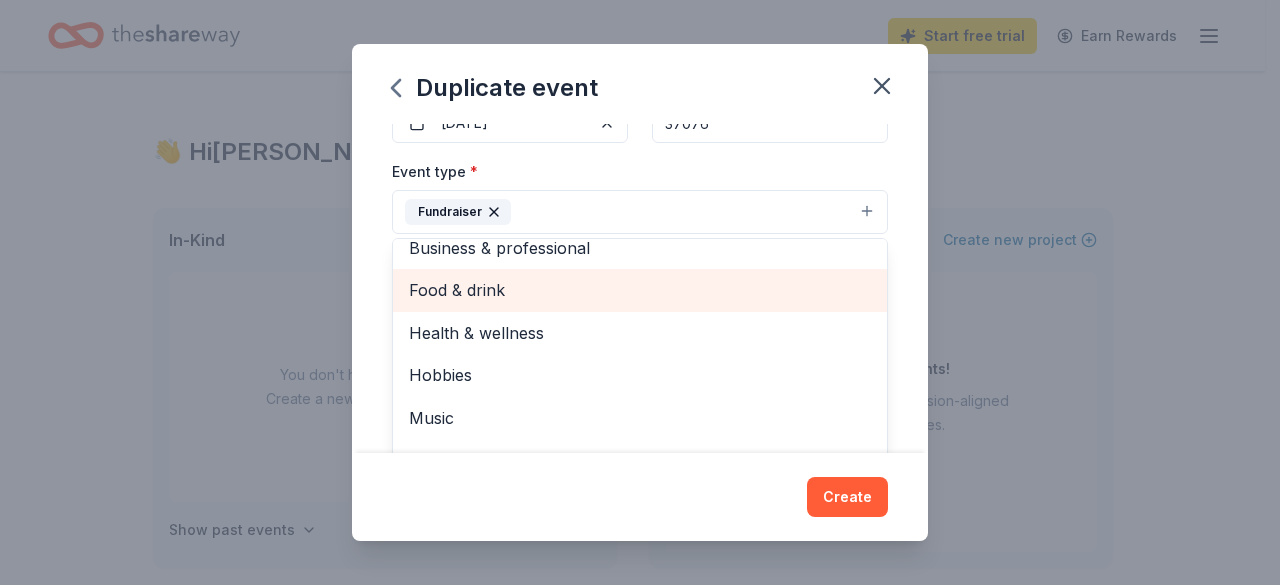 click on "Food & drink" at bounding box center (640, 290) 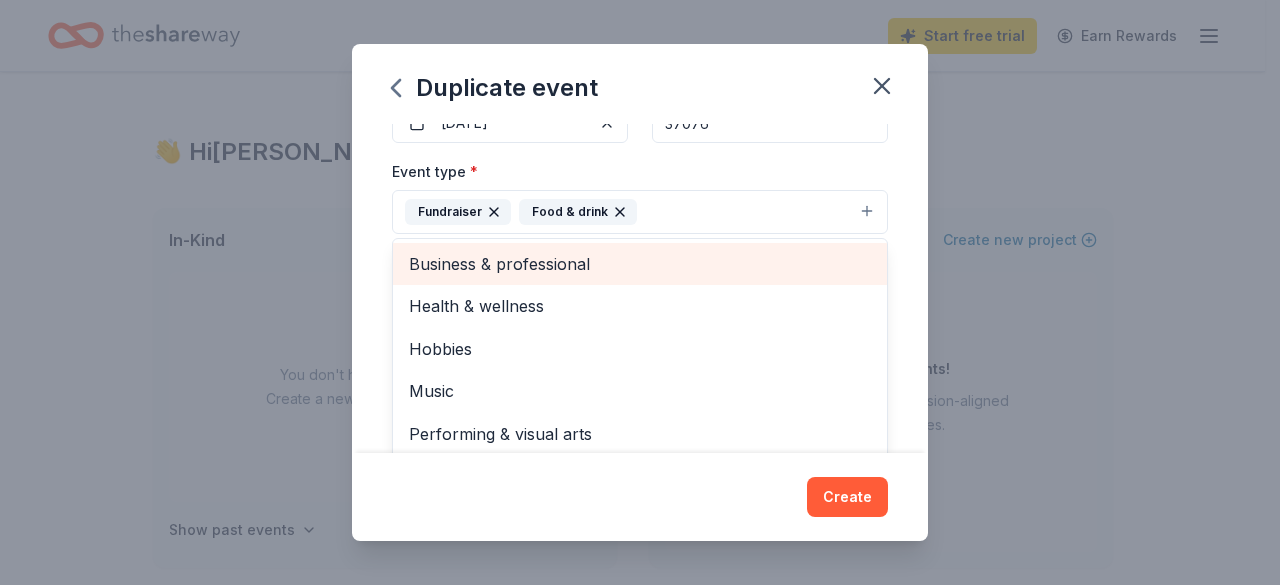 scroll, scrollTop: 0, scrollLeft: 0, axis: both 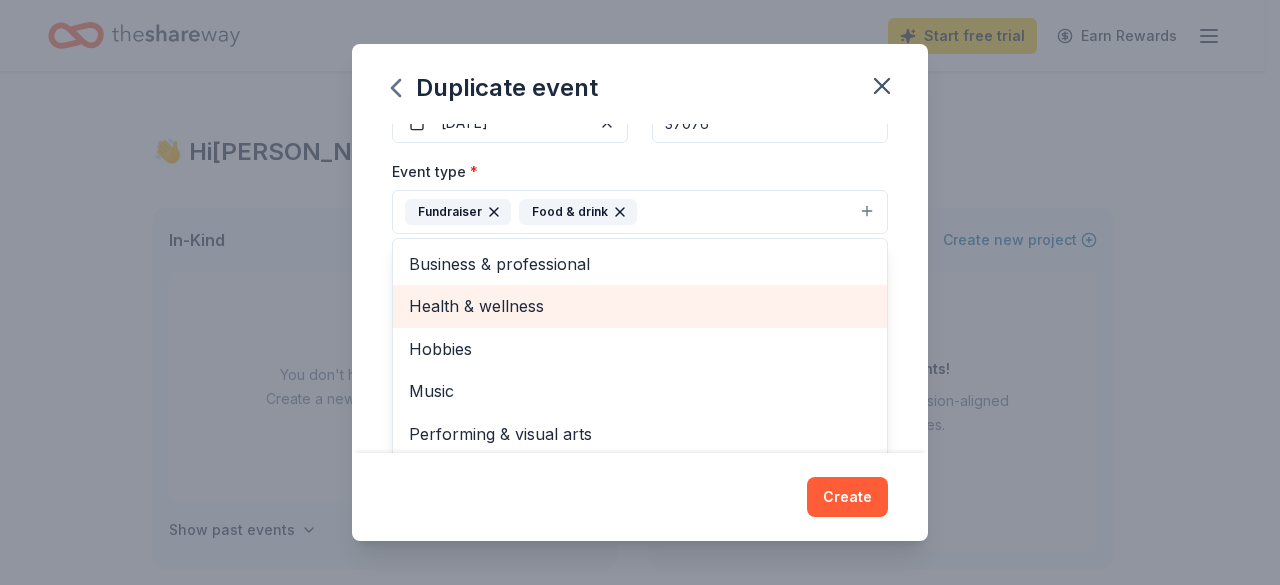 click on "Health & wellness" at bounding box center (640, 306) 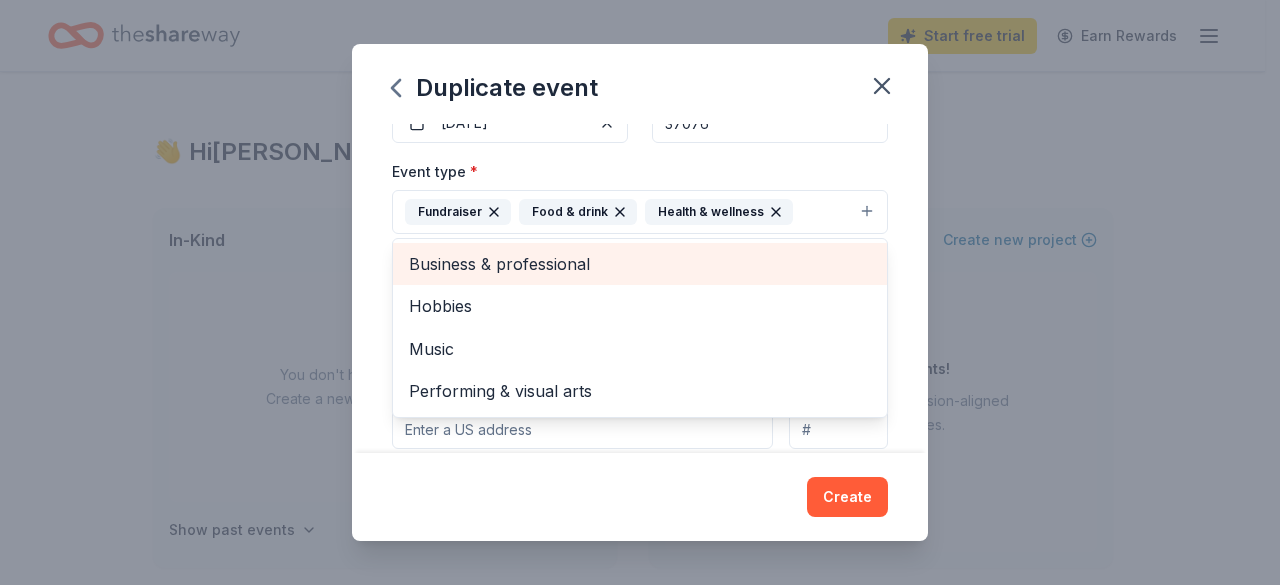 click on "Business & professional" at bounding box center [640, 264] 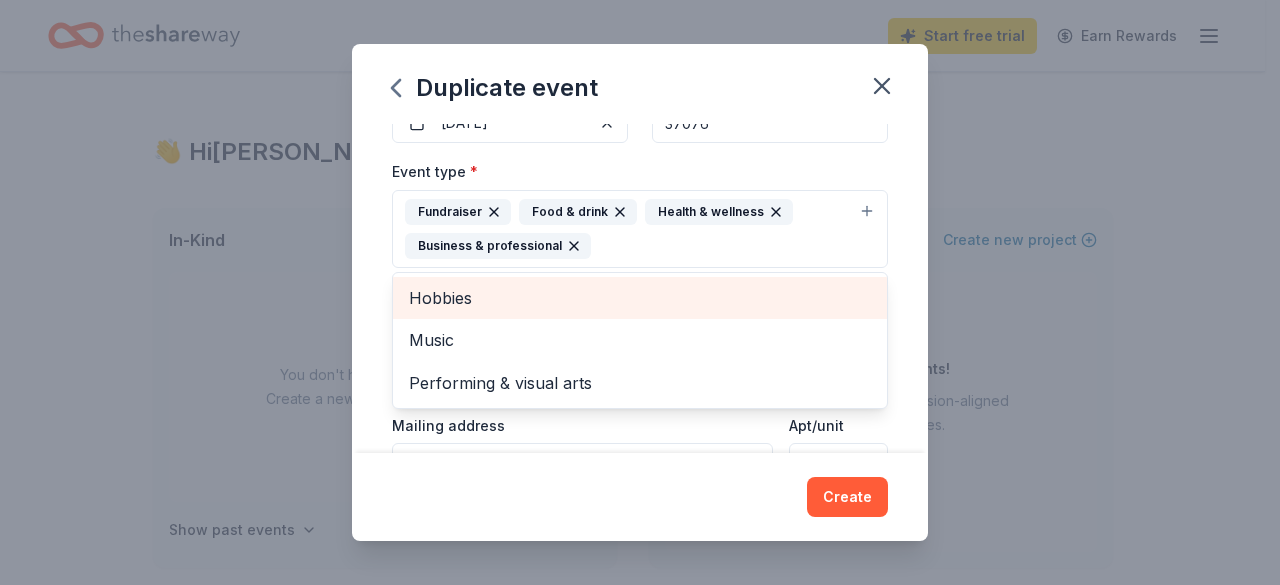 click on "Event name * 2025 The EXTRA Mile -- Down Syndrome Association of Middle Tennessee 68 /100 Event website https://charity.pledgeit.org/theextramile Attendance * 3000 Date * 11/08/2025 ZIP code * 37076 Event type * Fundraiser Food & drink Health & wellness Business & professional Hobbies Music Performing & visual arts Demographic Select We use this information to help brands find events with their target demographic to sponsor their products. Mailing address Apt/unit Description What are you looking for? * Auction & raffle Meals Snacks Desserts Alcohol Beverages Send me reminders Email me reminders of donor application deadlines Recurring event Copy donors Saved Applied Approved Received Declined Not interested All copied donors will be given "saved" status in your new event. Companies that are no longer donating will not be copied." at bounding box center (640, 289) 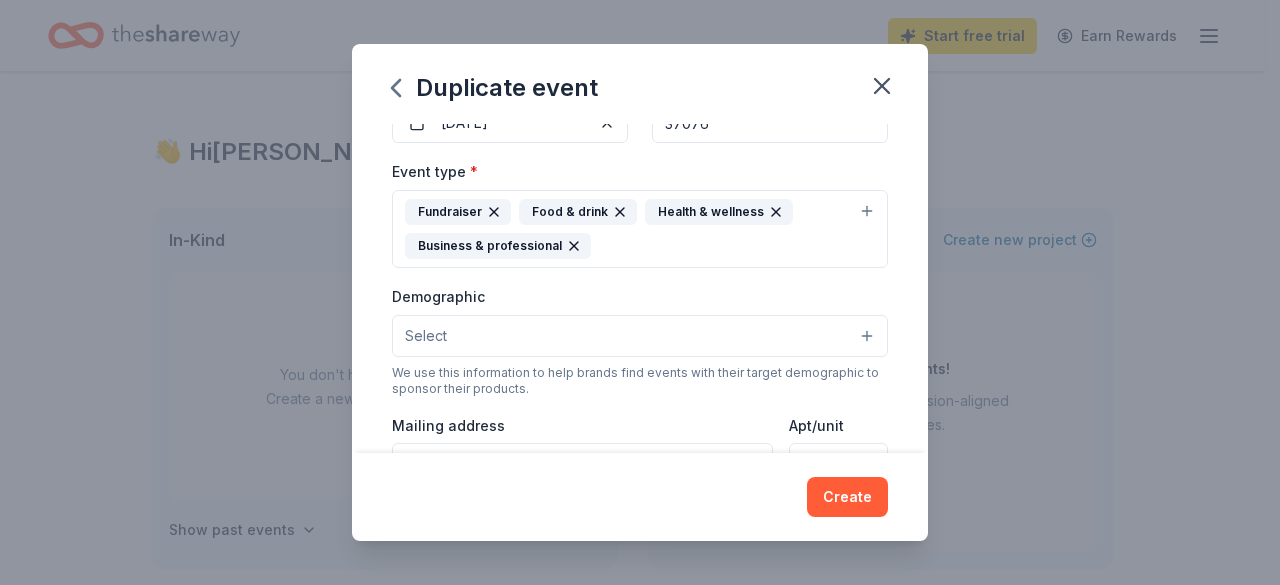 click on "Select" at bounding box center (640, 336) 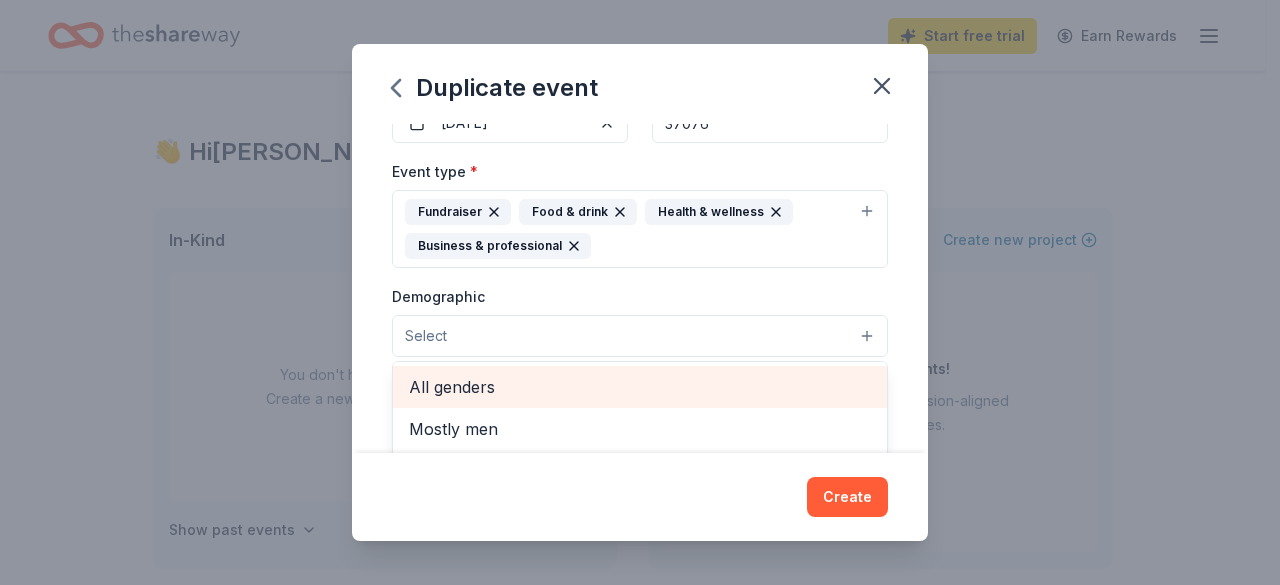 click on "All genders" at bounding box center (640, 387) 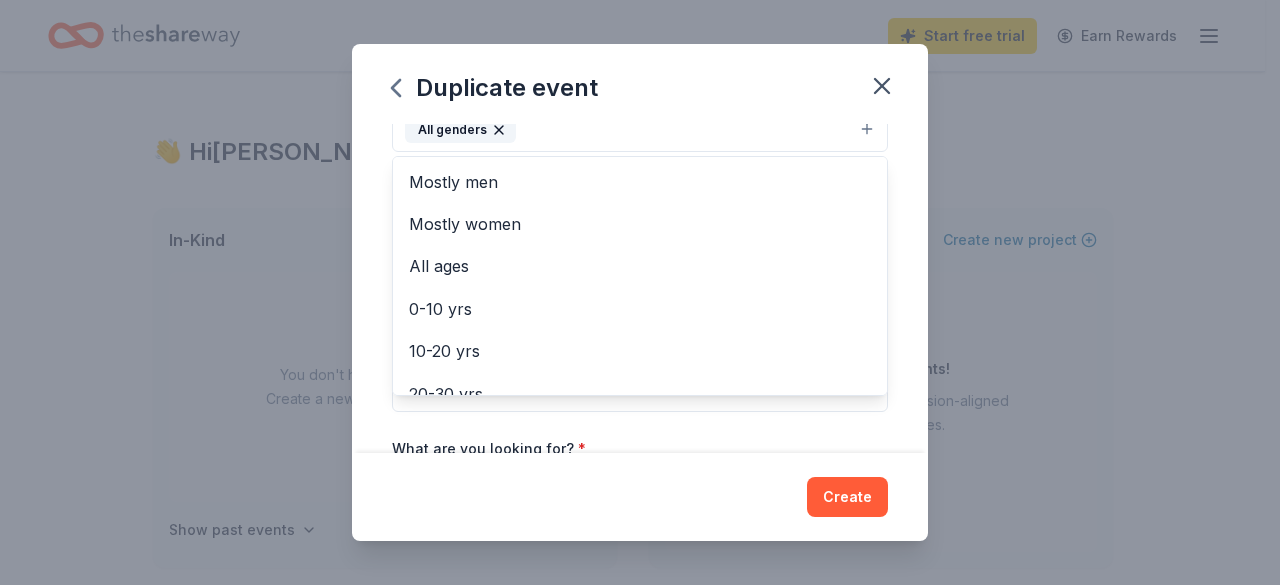 scroll, scrollTop: 450, scrollLeft: 0, axis: vertical 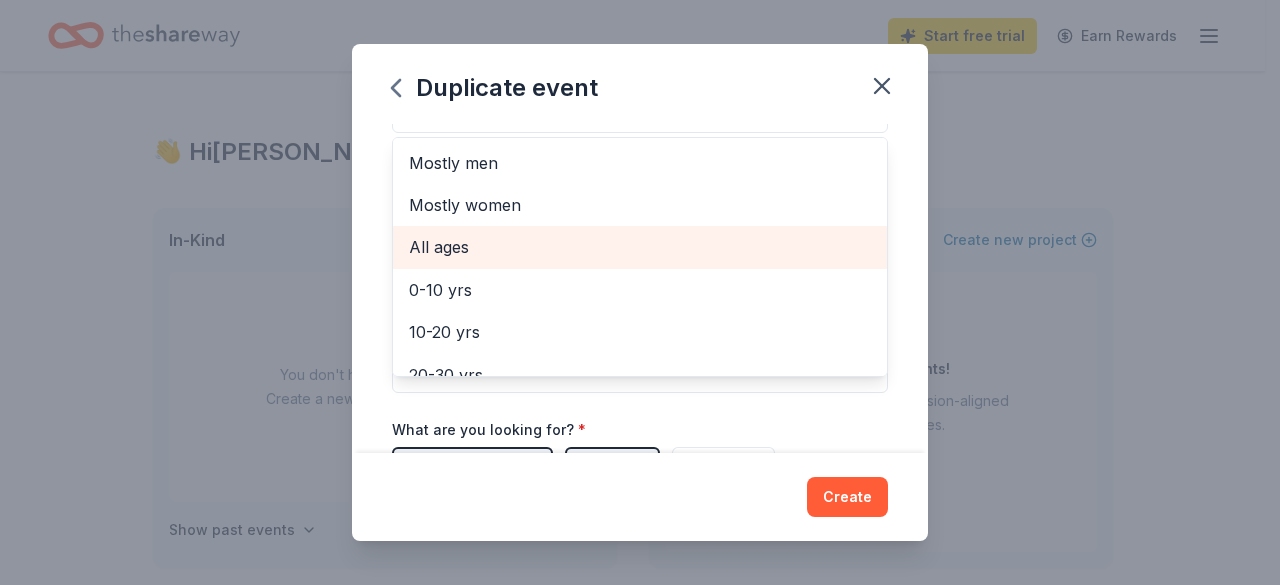 click on "All ages" at bounding box center (640, 247) 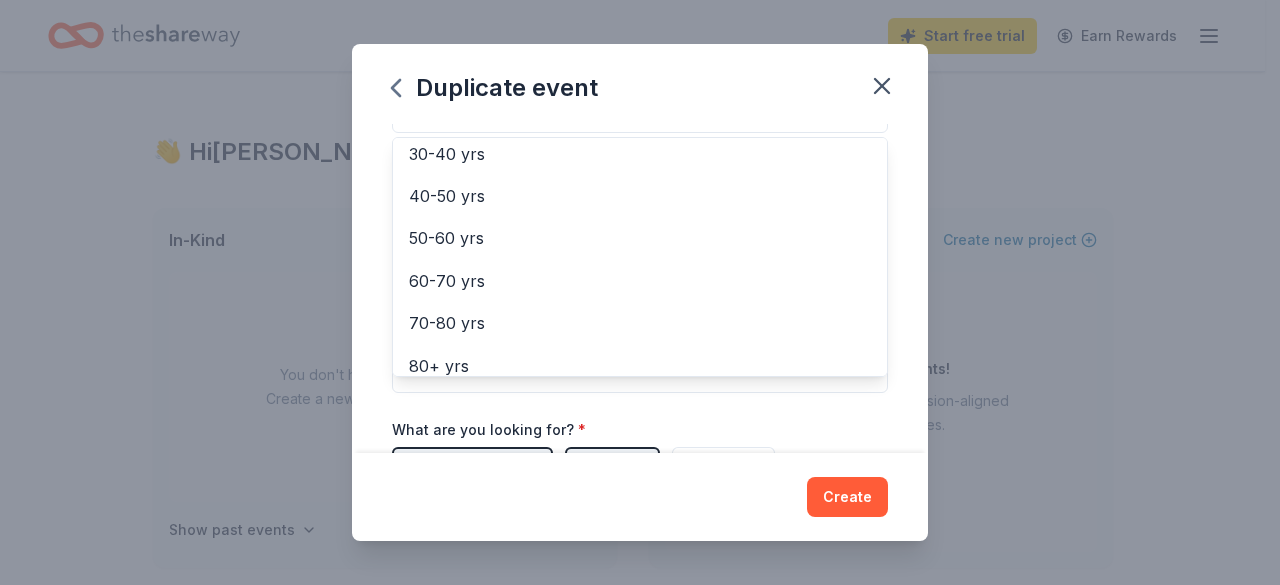 scroll, scrollTop: 236, scrollLeft: 0, axis: vertical 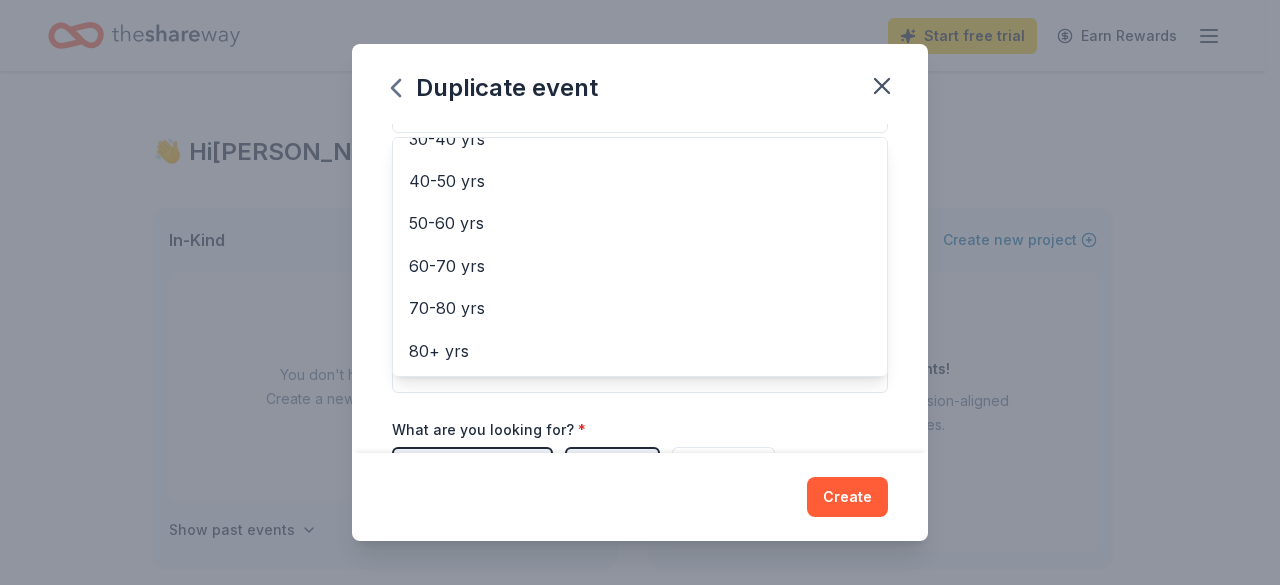 click on "Event name * 2025 The EXTRA Mile -- Down Syndrome Association of Middle Tennessee 68 /100 Event website https://charity.pledgeit.org/theextramile Attendance * 3000 Date * 11/08/2025 ZIP code * 37076 Event type * Fundraiser Food & drink Health & wellness Business & professional Demographic All genders All ages Mostly men Mostly women 0-10 yrs 10-20 yrs 20-30 yrs 30-40 yrs 40-50 yrs 50-60 yrs 60-70 yrs 70-80 yrs 80+ yrs We use this information to help brands find events with their target demographic to sponsor their products. Mailing address Apt/unit Description What are you looking for? * Auction & raffle Meals Snacks Desserts Alcohol Beverages Send me reminders Email me reminders of donor application deadlines Recurring event Copy donors Saved Applied Approved Received Declined Not interested All copied donors will be given "saved" status in your new event. Companies that are no longer donating will not be copied." at bounding box center [640, 289] 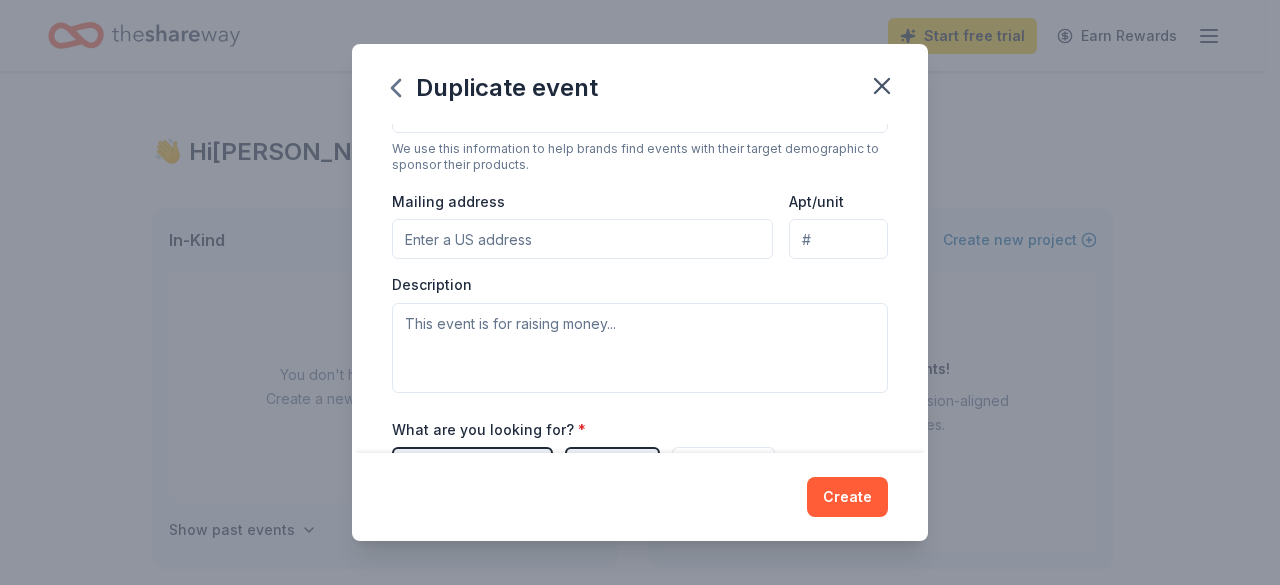 scroll, scrollTop: 411, scrollLeft: 0, axis: vertical 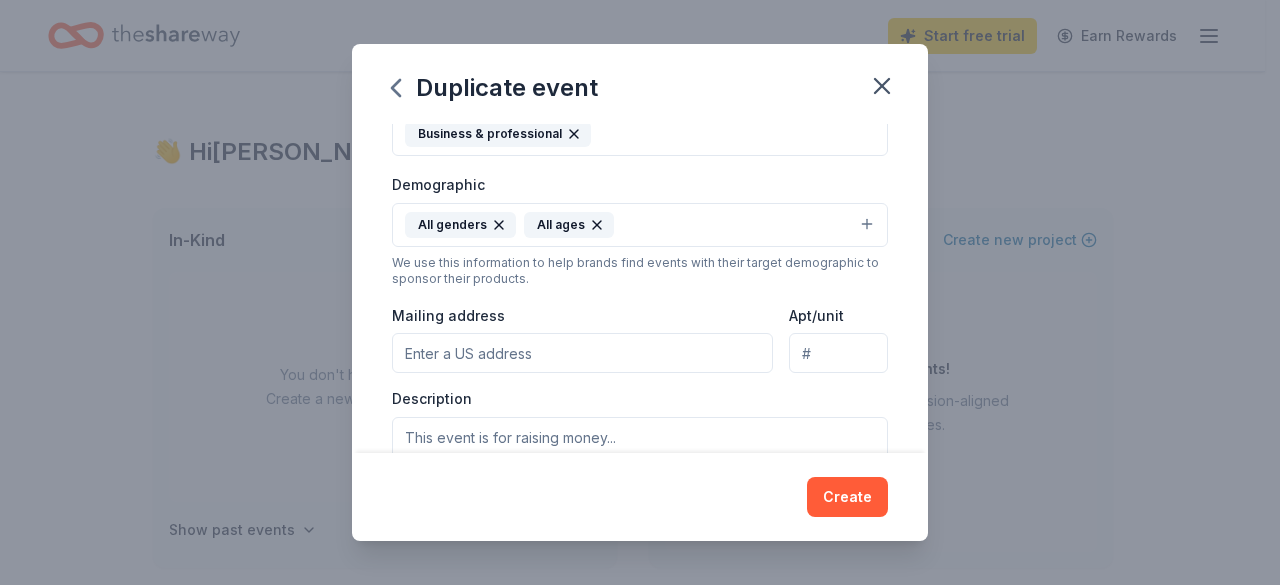 click on "Mailing address" at bounding box center (582, 353) 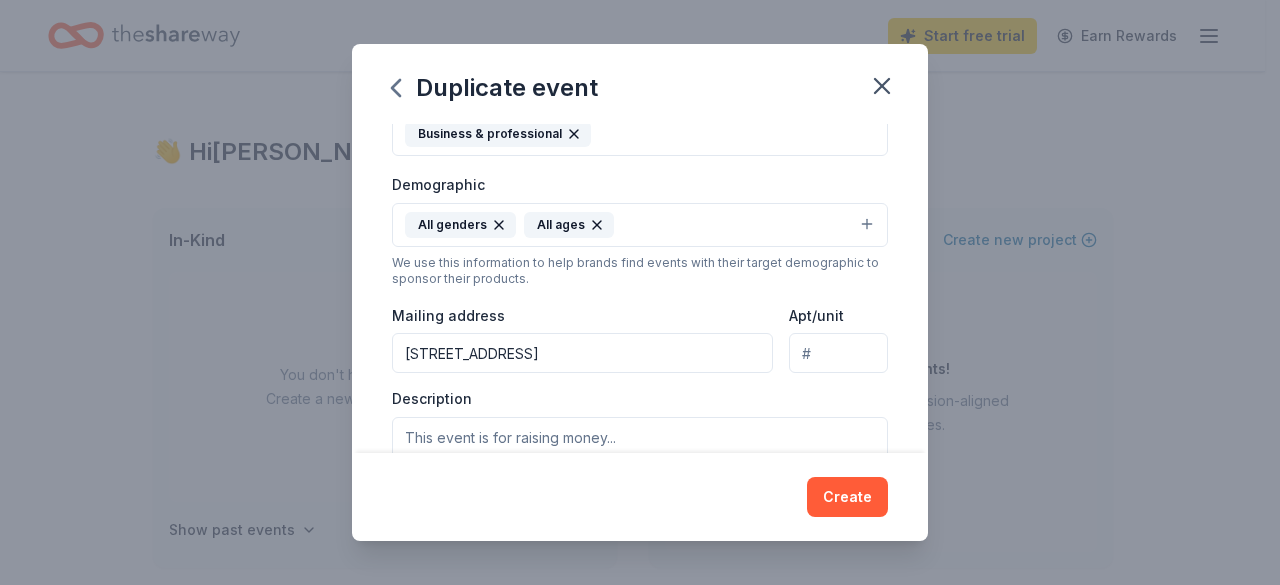type on "1310 Central Court, Nashville, TN, 37076" 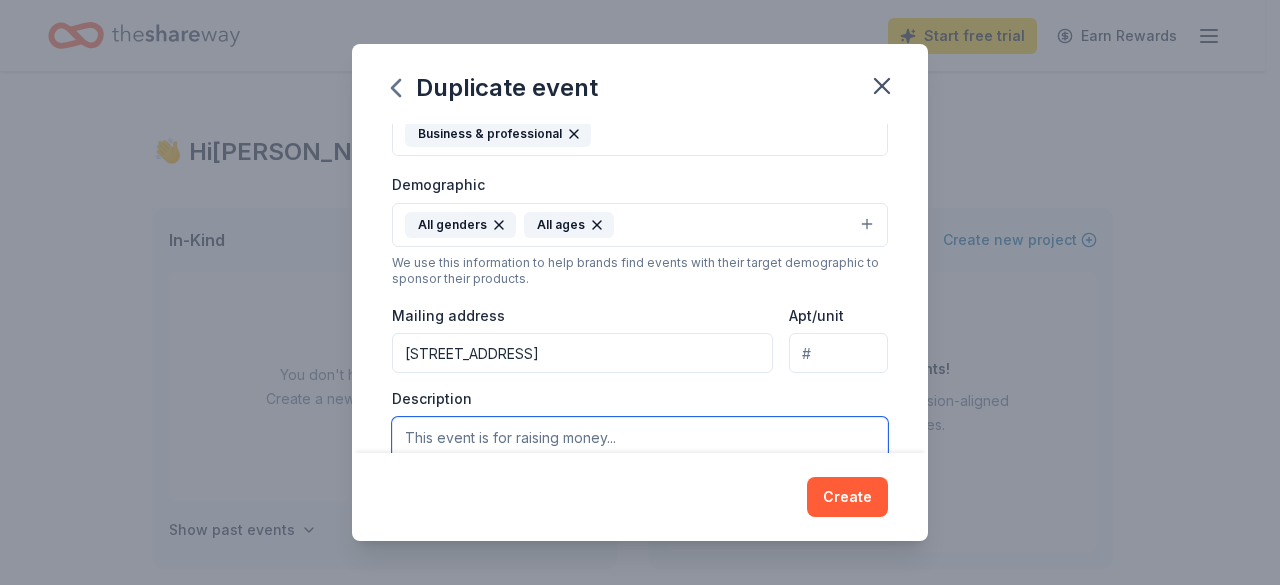 click at bounding box center (640, 462) 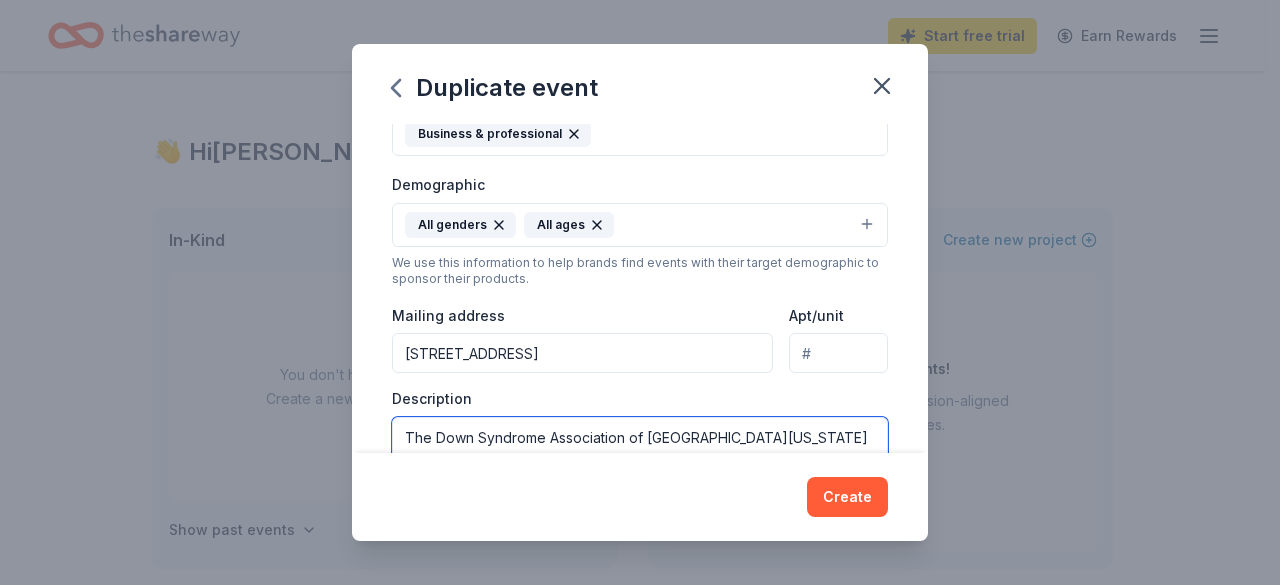 scroll, scrollTop: 347, scrollLeft: 0, axis: vertical 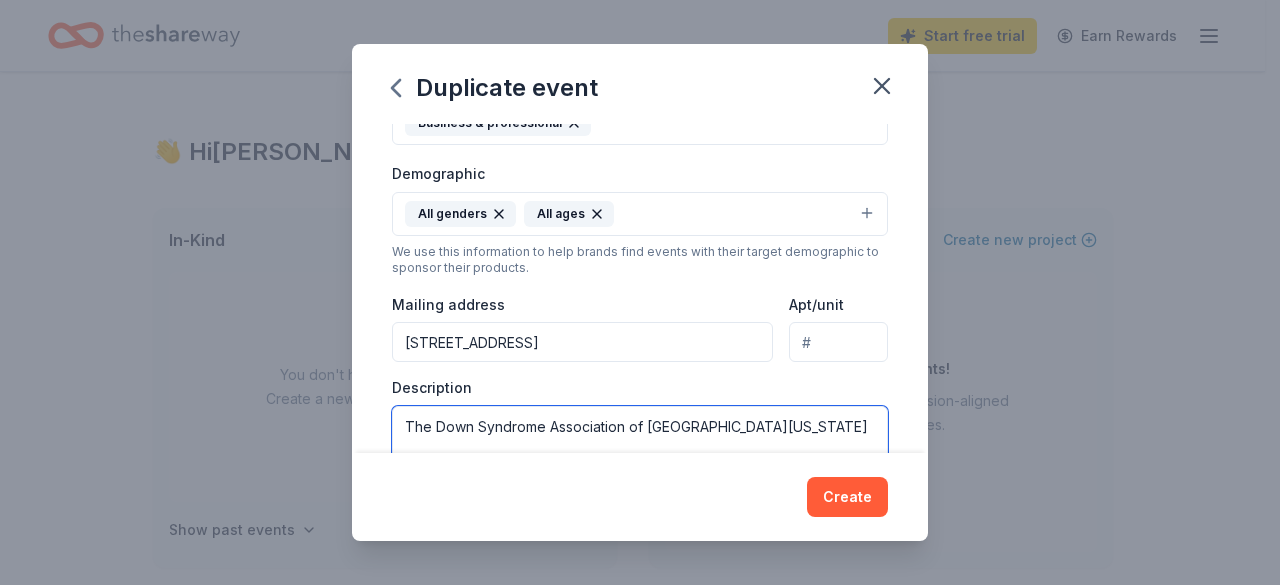 paste on "DSAMT supports inclusion and acceptance in our community, schools, churches, the workforce - everywhere!  Individuals with "something extra" bring value and build a better community for everyone, and in doing so, improve the lives of everyone." 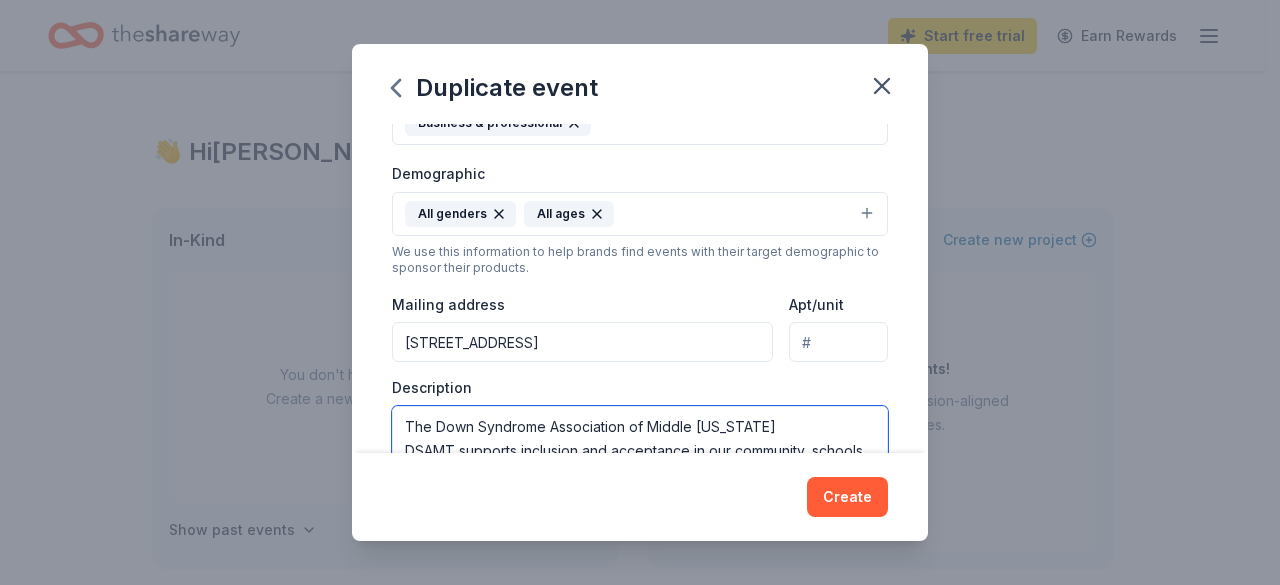 scroll, scrollTop: 36, scrollLeft: 0, axis: vertical 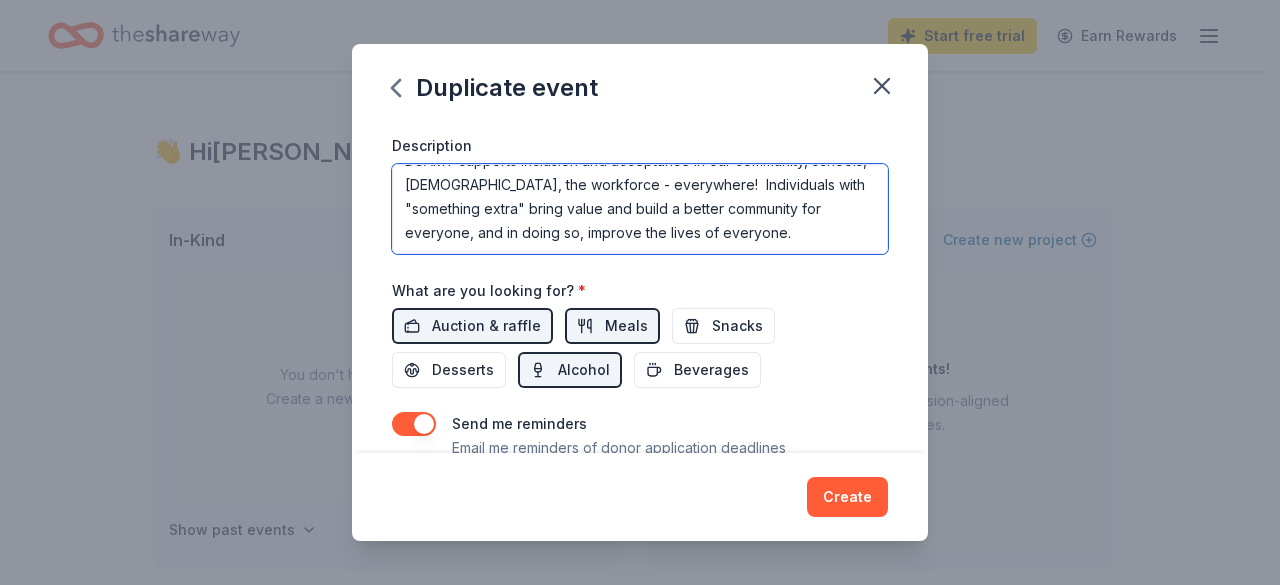 click on "The Down Syndrome Association of Middle Tennessee
DSAMT supports inclusion and acceptance in our community, schools, churches, the workforce - everywhere!  Individuals with "something extra" bring value and build a better community for everyone, and in doing so, improve the lives of everyone." at bounding box center (640, 209) 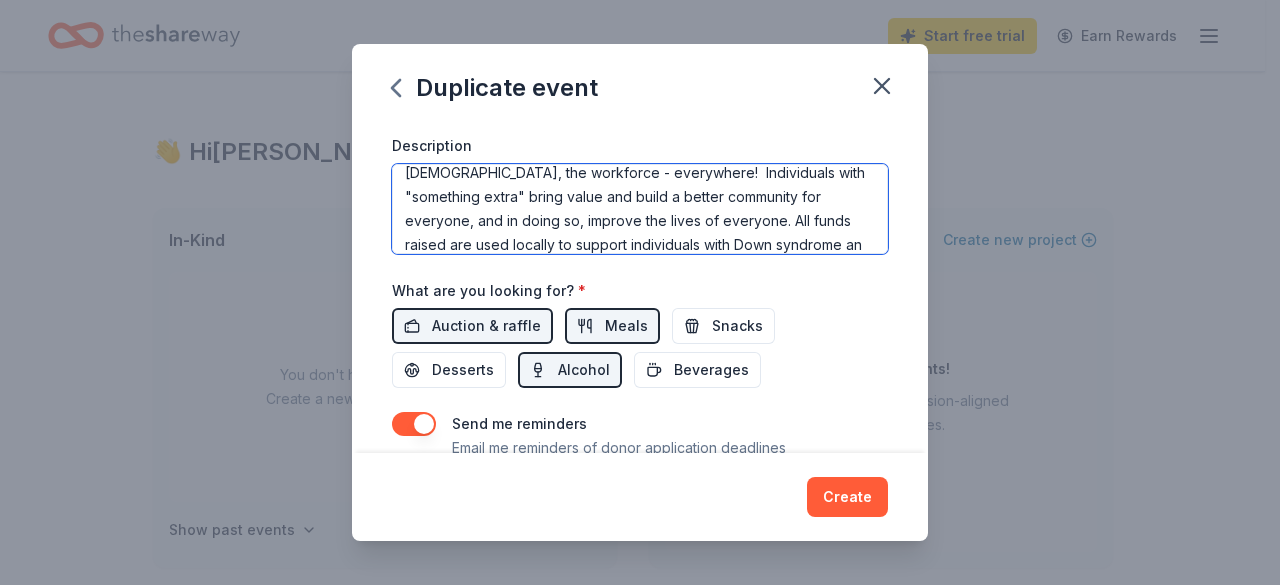 scroll, scrollTop: 84, scrollLeft: 0, axis: vertical 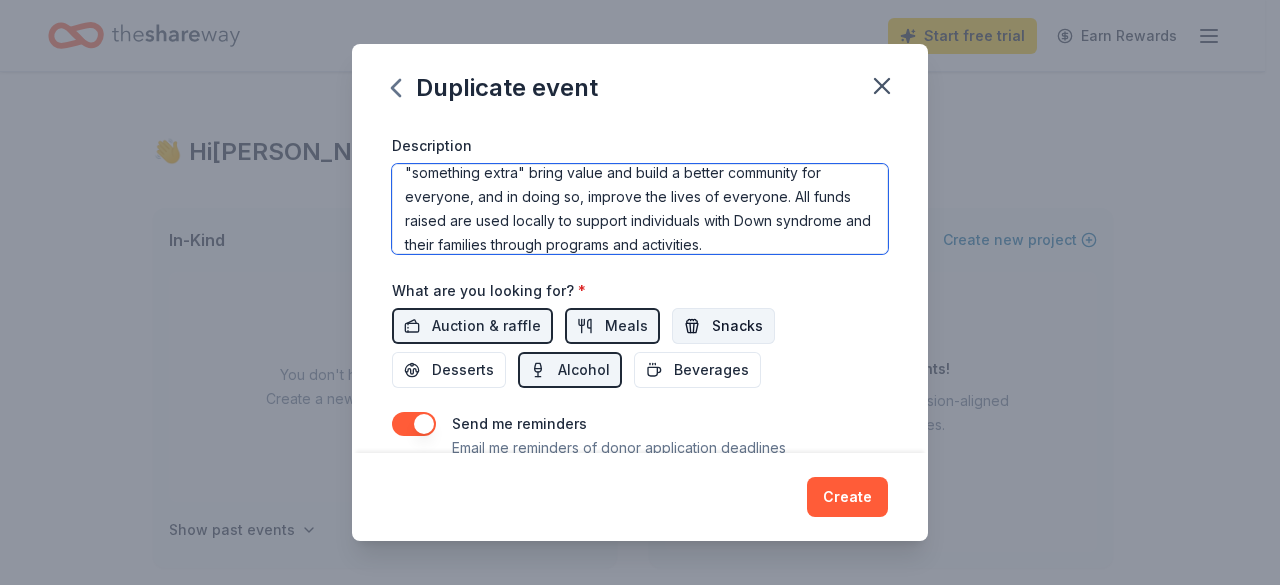 type on "The Down Syndrome Association of Middle [US_STATE]
DSAMT supports inclusion and acceptance in our community, schools, [DEMOGRAPHIC_DATA], the workforce - everywhere!  Individuals with "something extra" bring value and build a better community for everyone, and in doing so, improve the lives of everyone. All funds raised are used locally to support individuals with Down syndrome and their families through programs and activities." 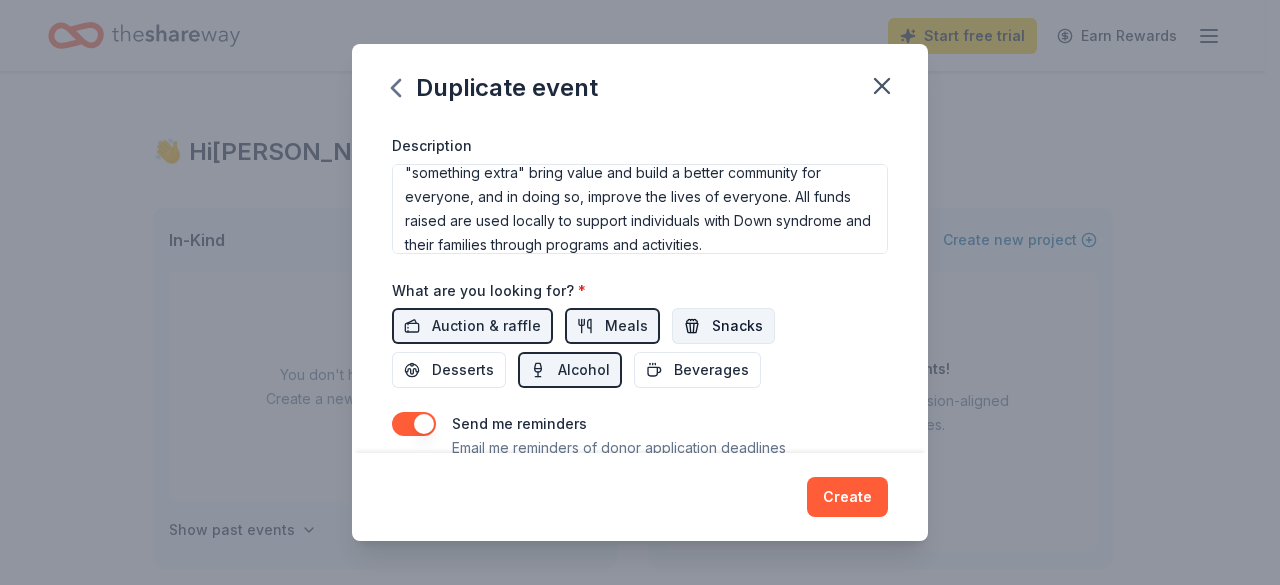 click on "Snacks" at bounding box center (737, 326) 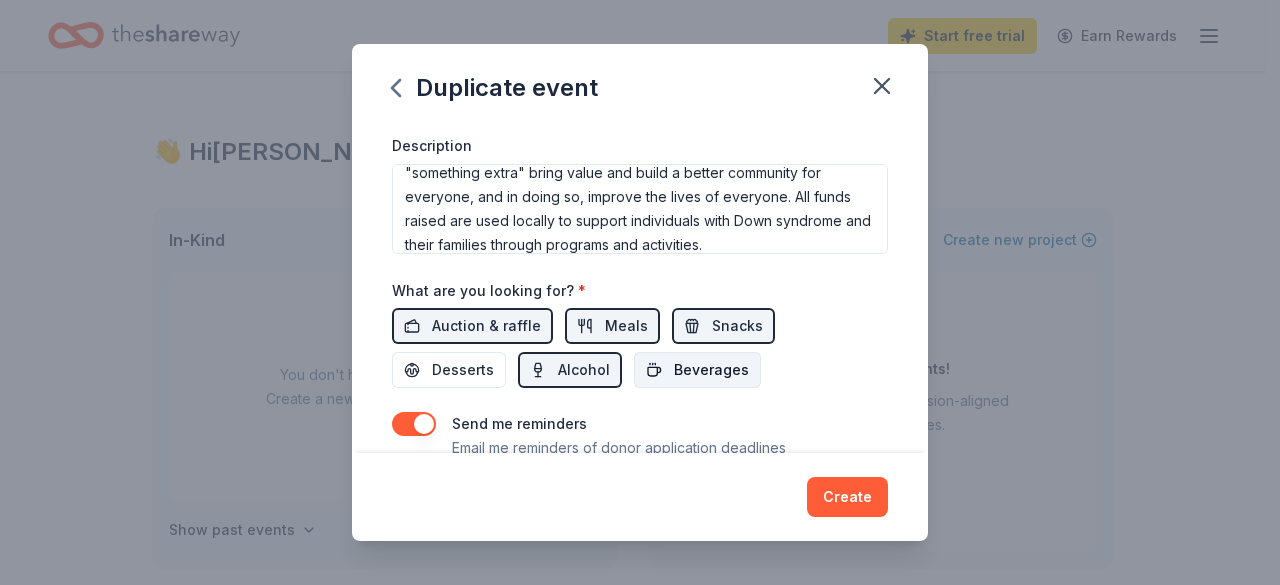 click on "Beverages" at bounding box center (711, 370) 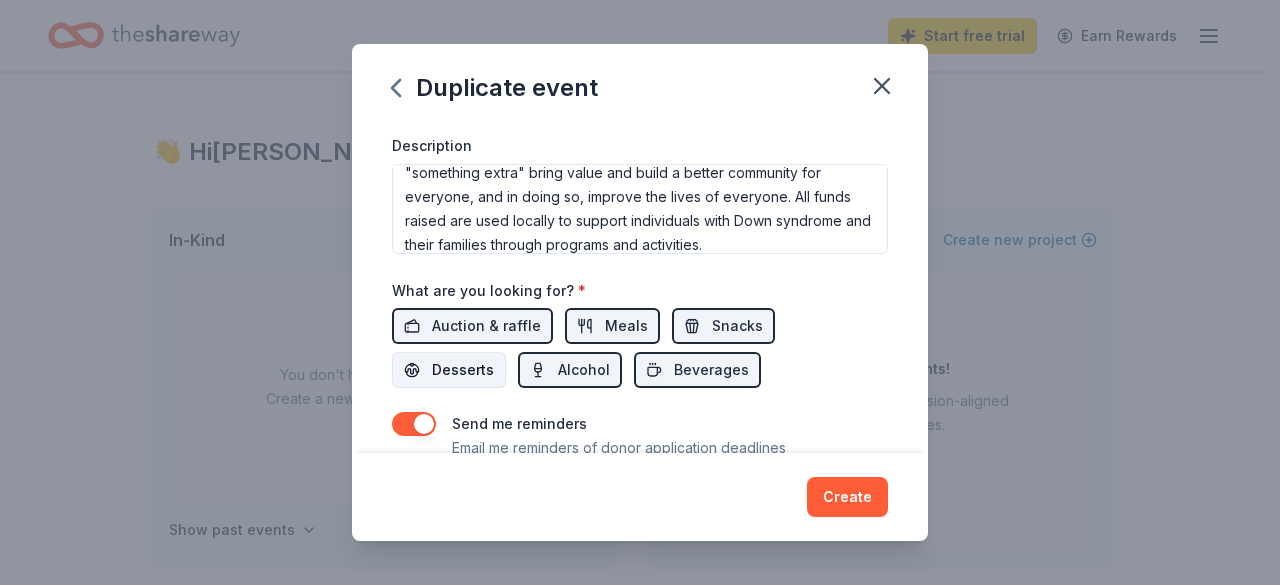 click on "Desserts" at bounding box center (463, 370) 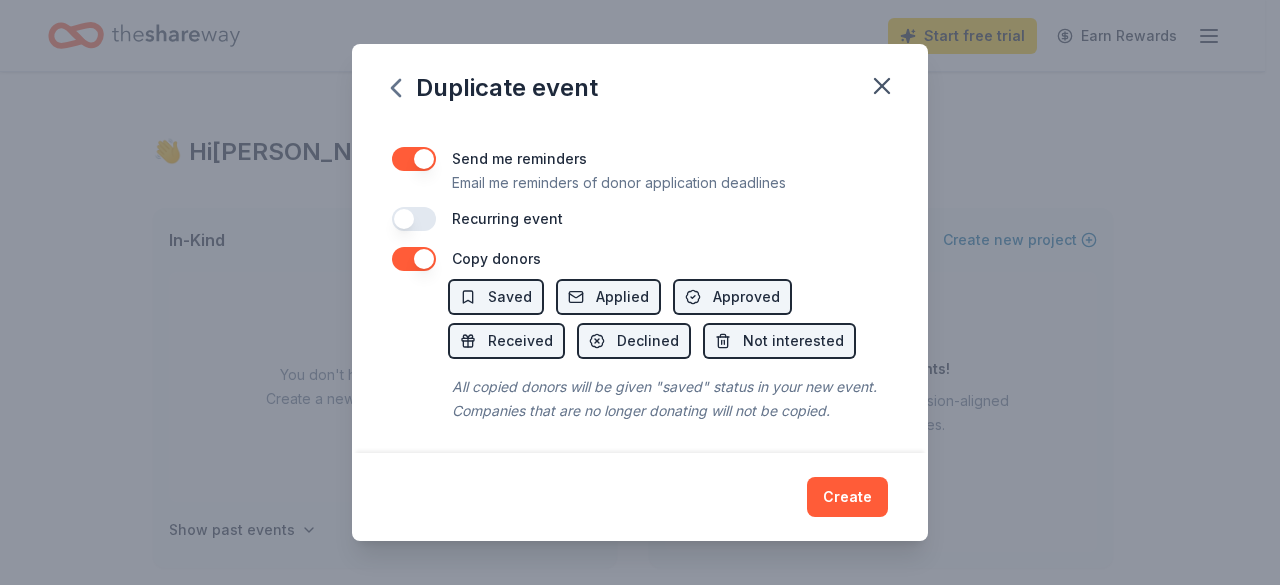 scroll, scrollTop: 877, scrollLeft: 0, axis: vertical 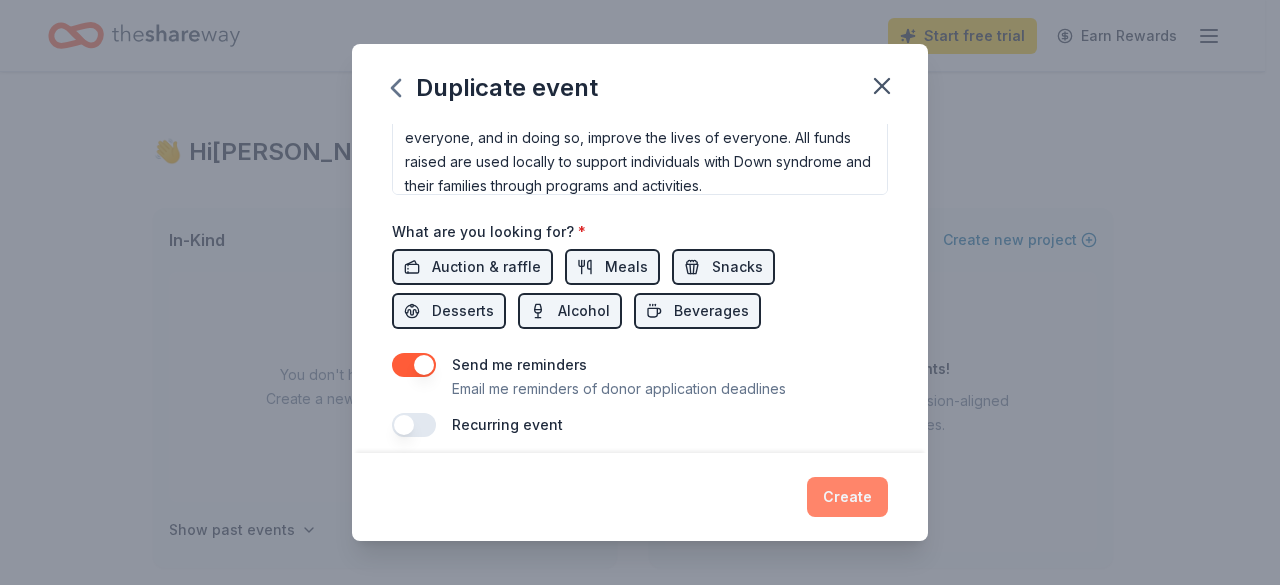 click on "Create" at bounding box center (847, 497) 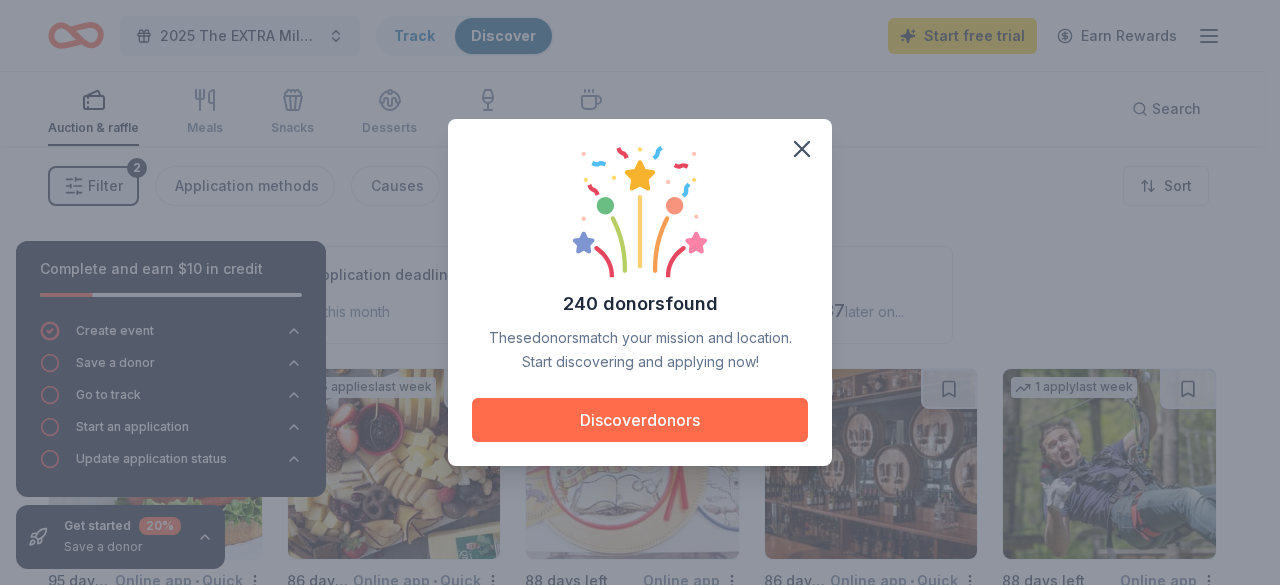 click on "Discover  donors" at bounding box center [640, 420] 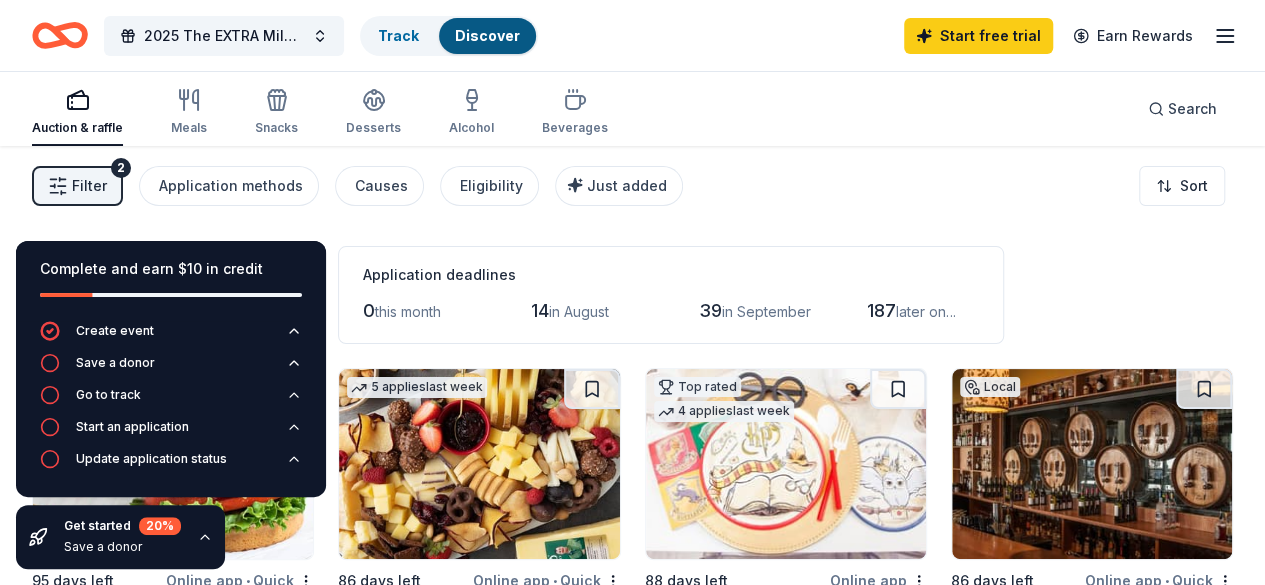 click on "Filter 2 Application methods Causes Eligibility Just added Sort" at bounding box center (632, 186) 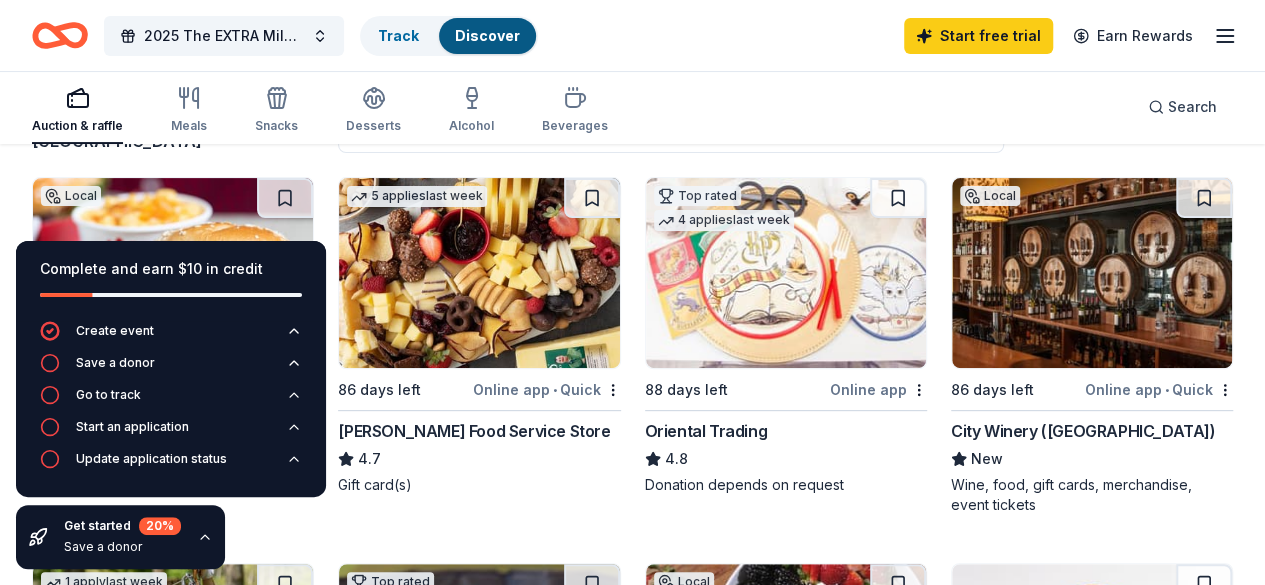 scroll, scrollTop: 214, scrollLeft: 0, axis: vertical 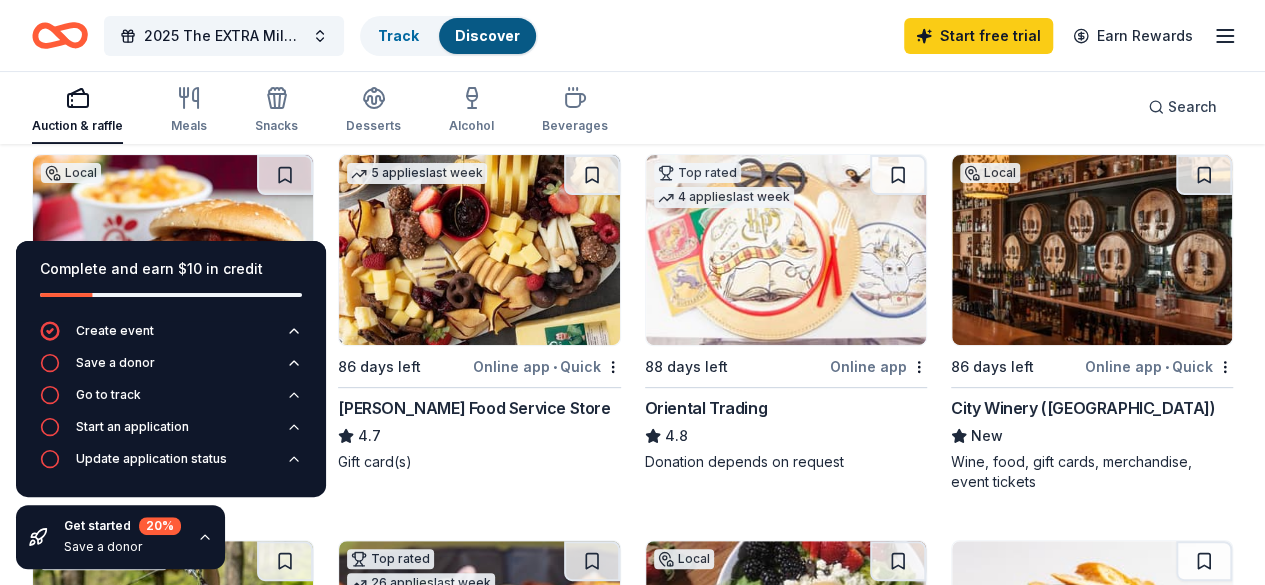 click 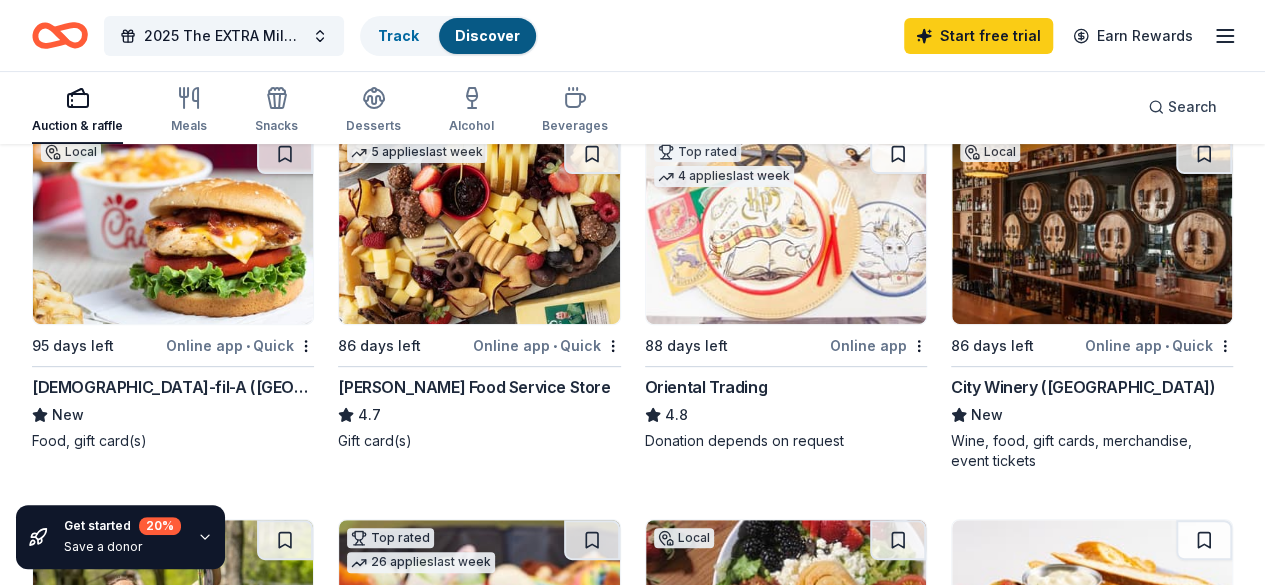 scroll, scrollTop: 228, scrollLeft: 0, axis: vertical 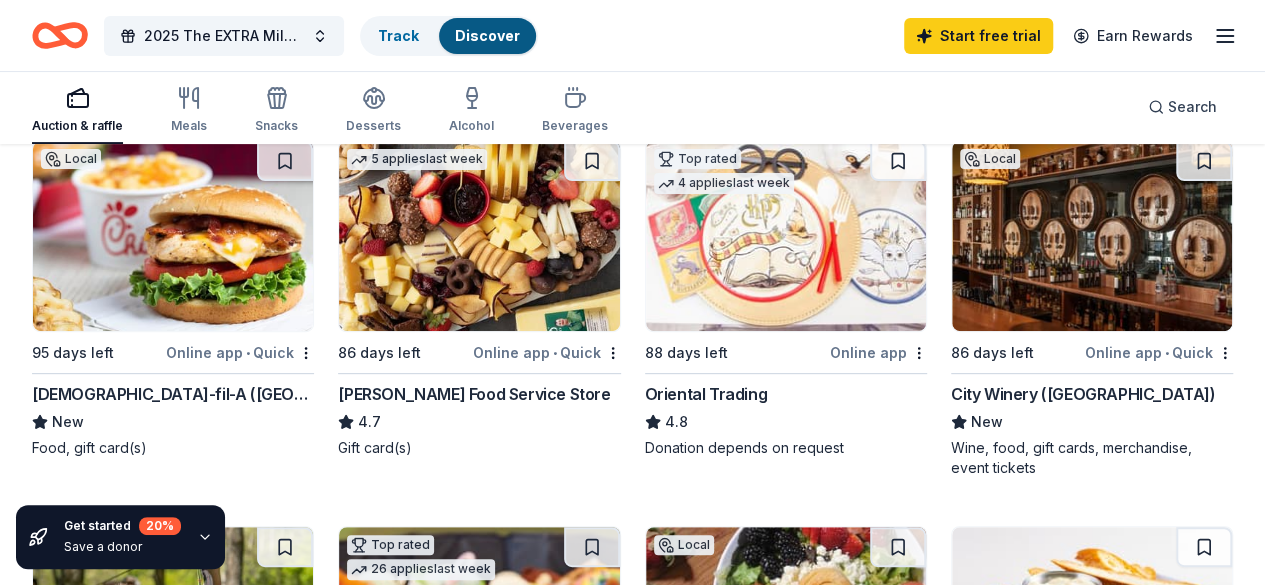 click on "Online app • Quick" at bounding box center (1159, 352) 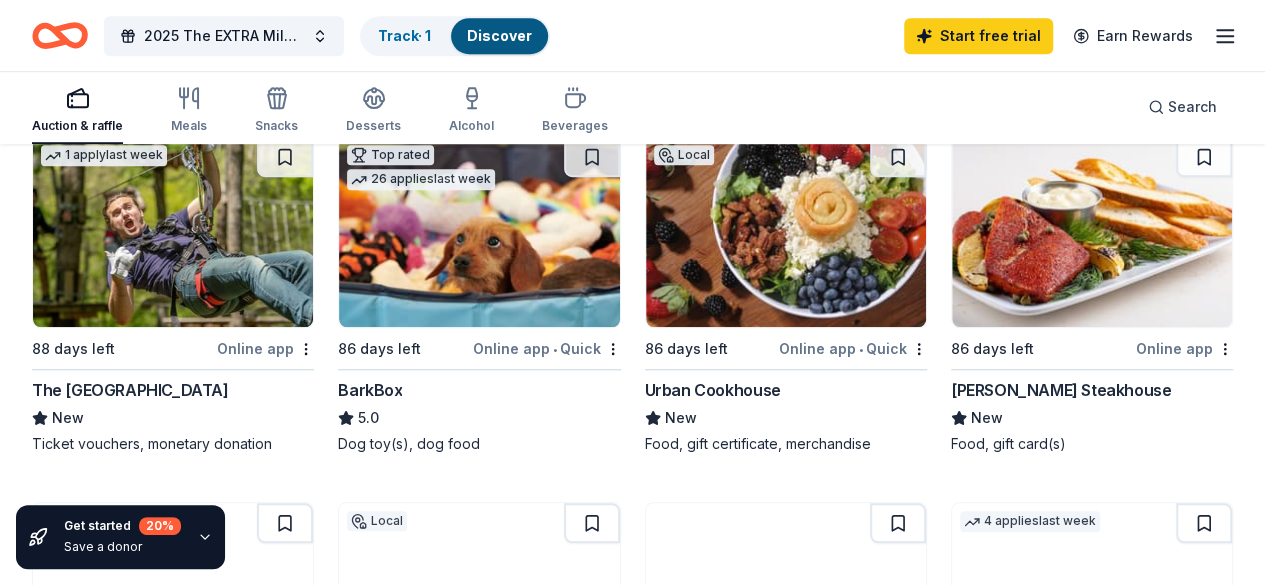 scroll, scrollTop: 622, scrollLeft: 0, axis: vertical 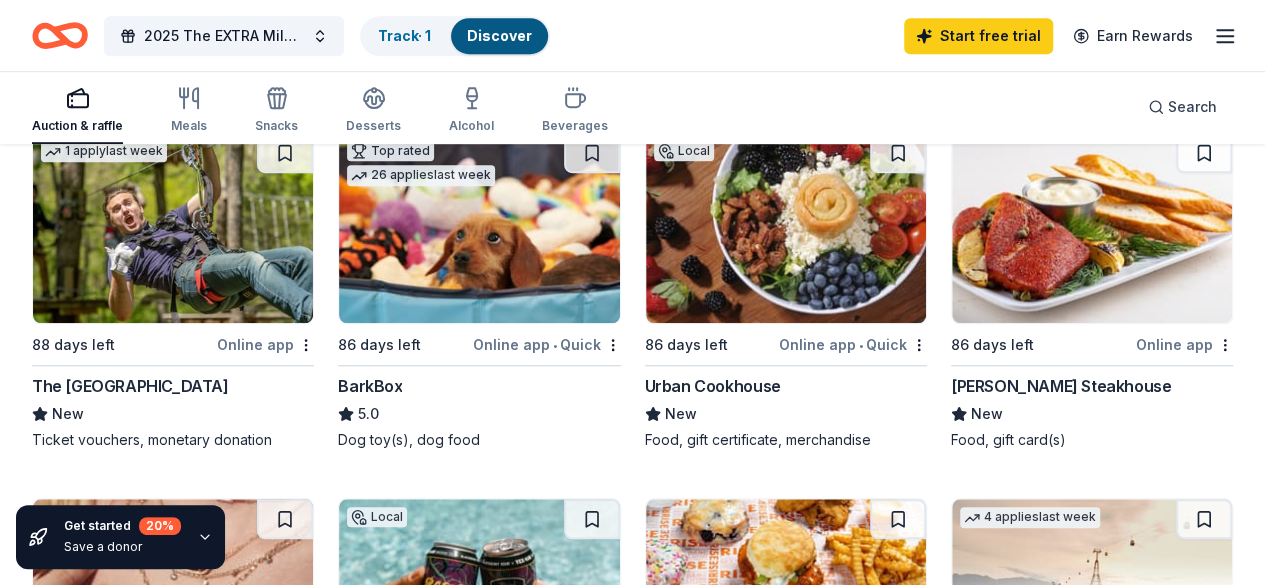 click on "Yee-Haw Brewing Co." at bounding box center [448, 752] 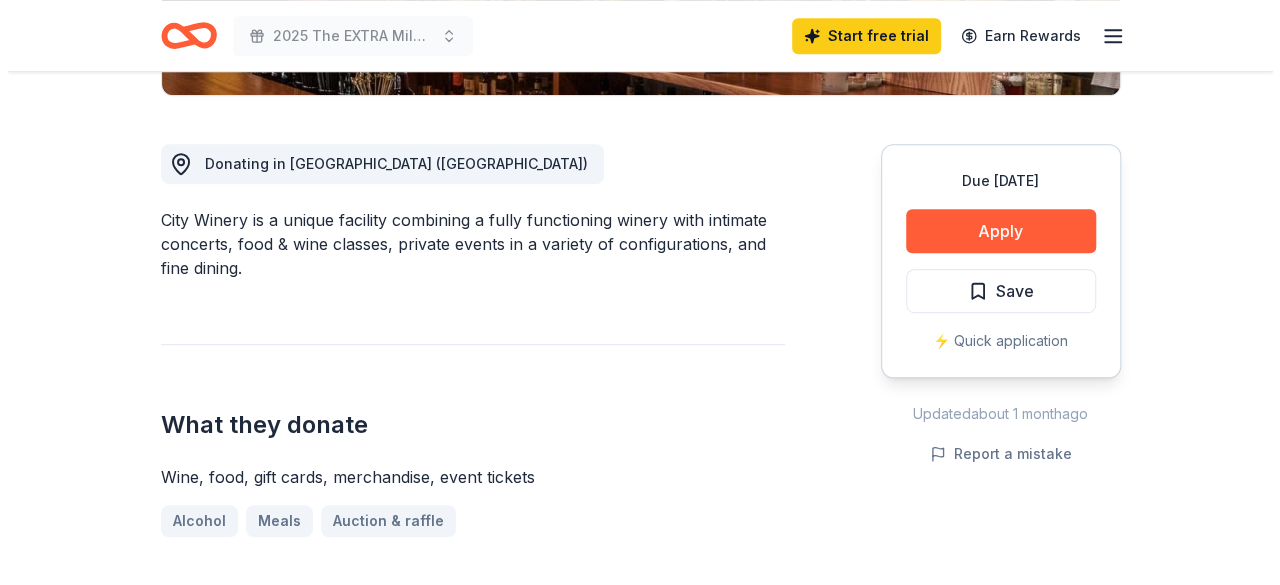 scroll, scrollTop: 1024, scrollLeft: 0, axis: vertical 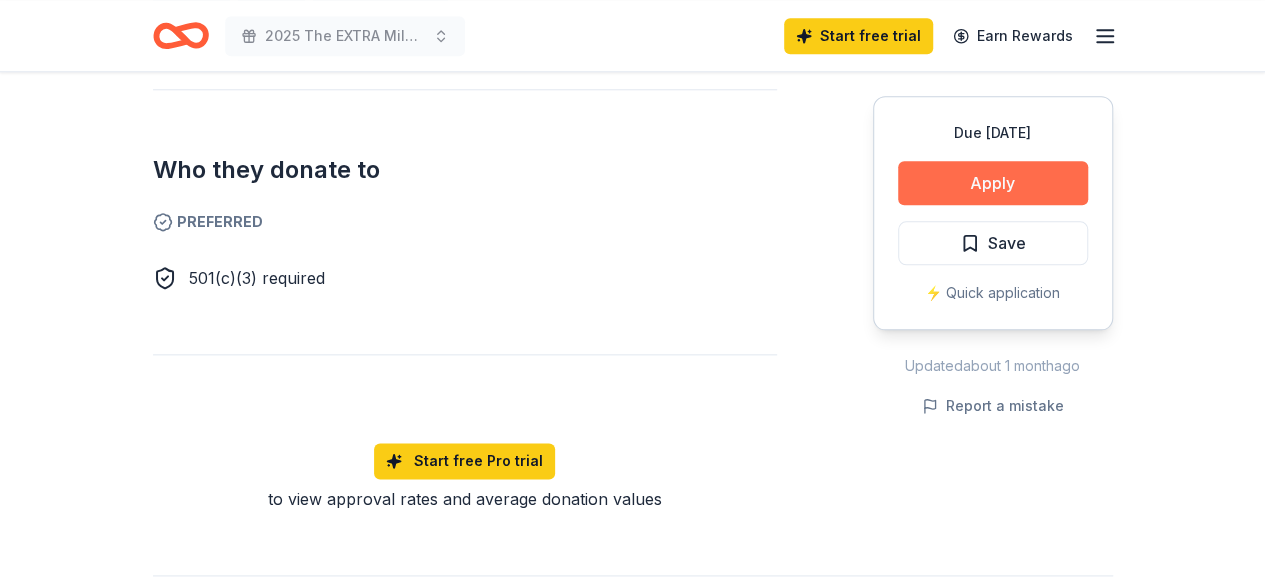 click on "Apply" at bounding box center [993, 183] 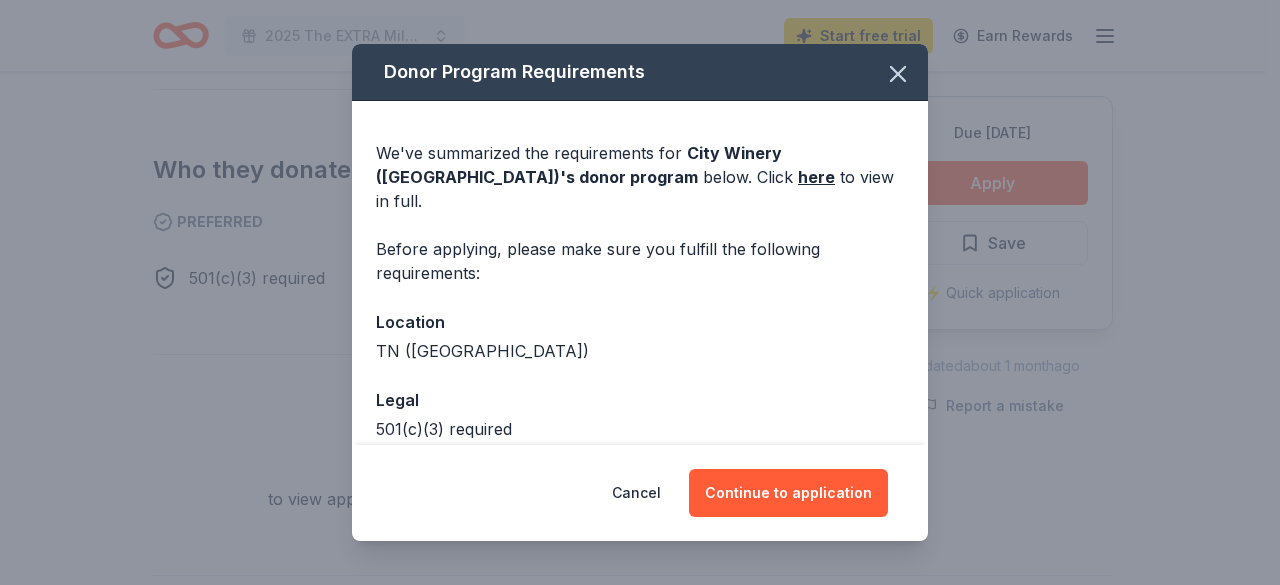 scroll, scrollTop: 77, scrollLeft: 0, axis: vertical 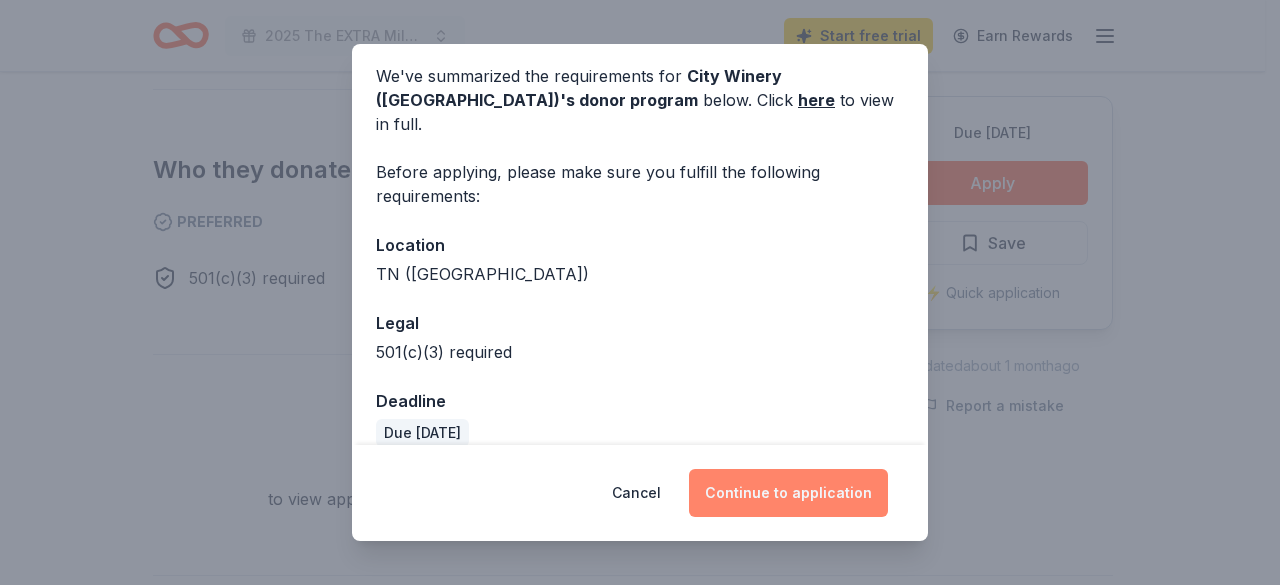 click on "Continue to application" at bounding box center [788, 493] 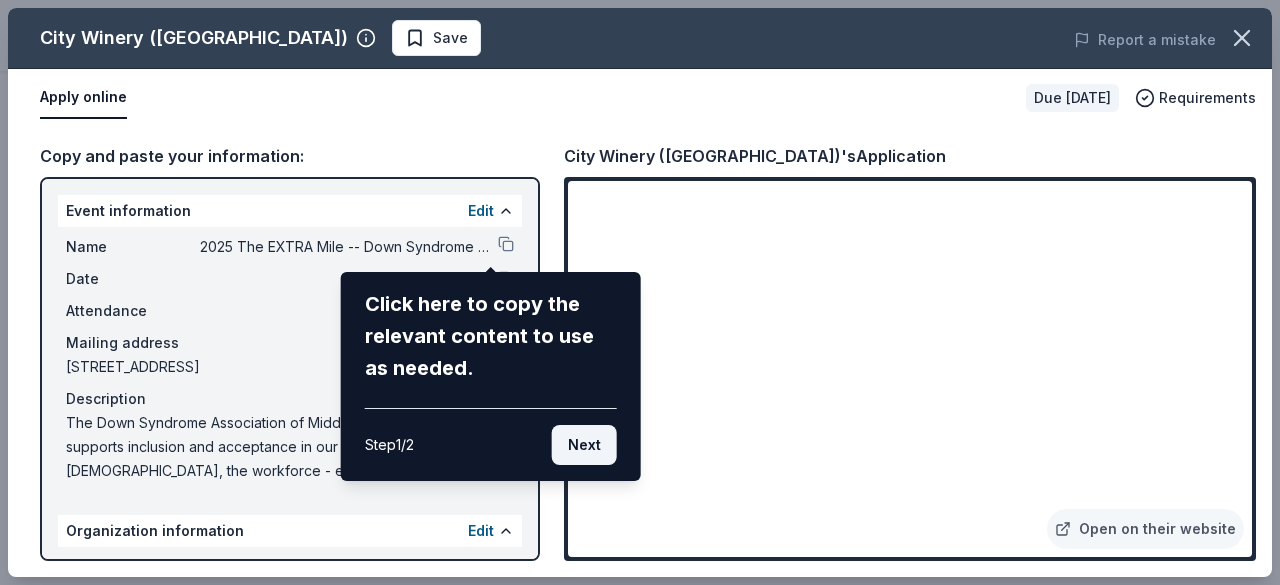click on "Next" at bounding box center [584, 445] 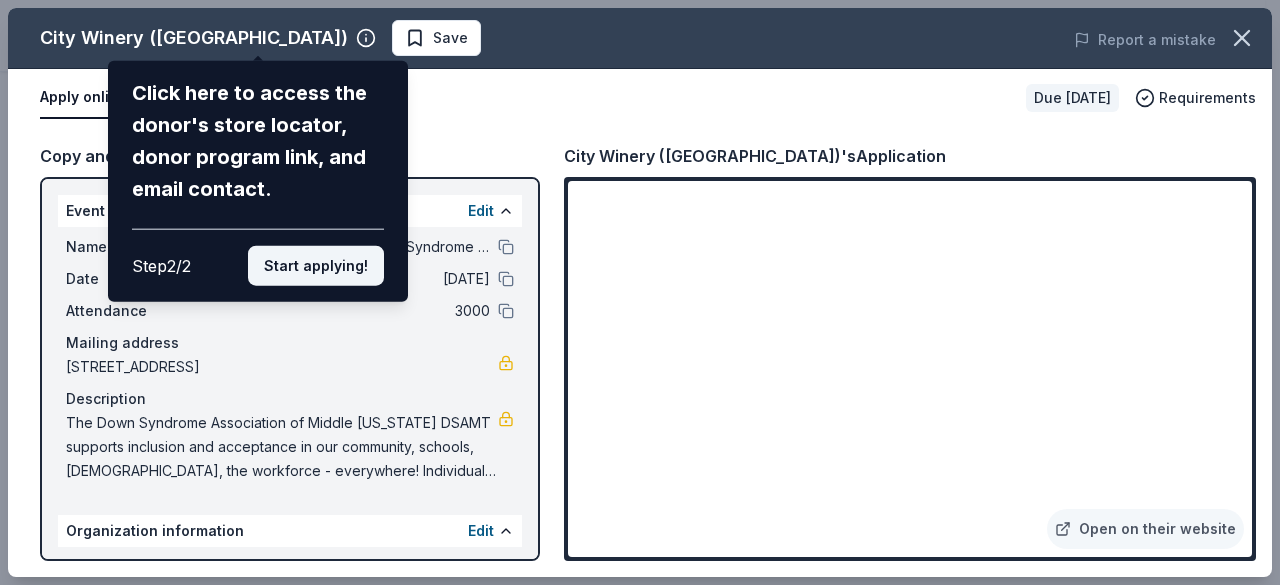click on "Start applying!" at bounding box center (316, 266) 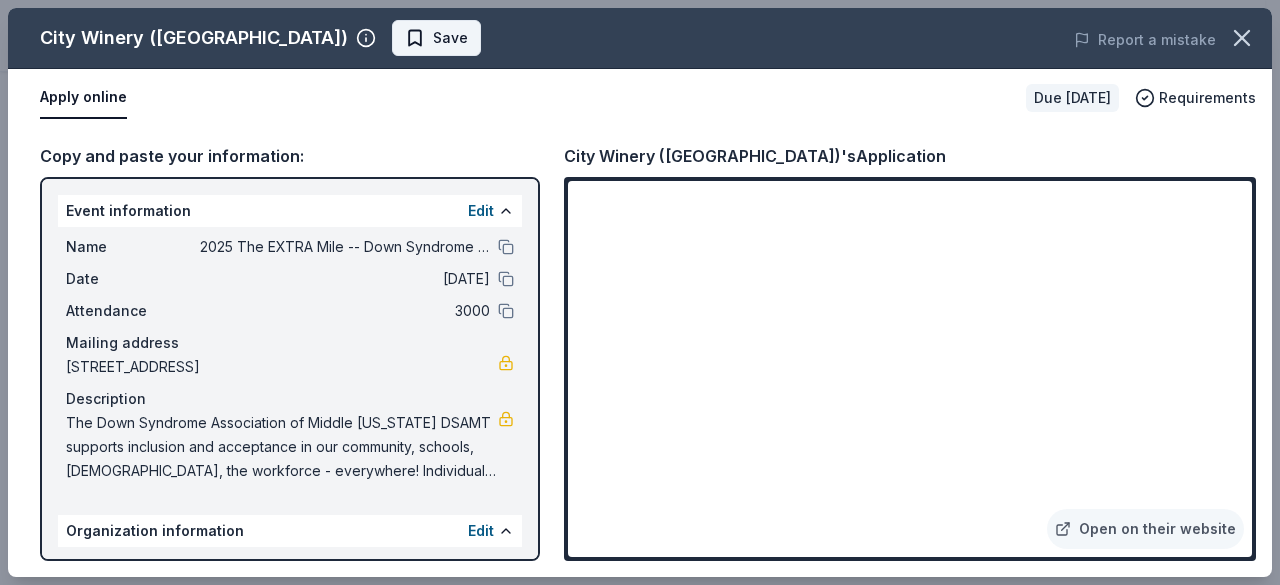 click on "Save" at bounding box center (450, 38) 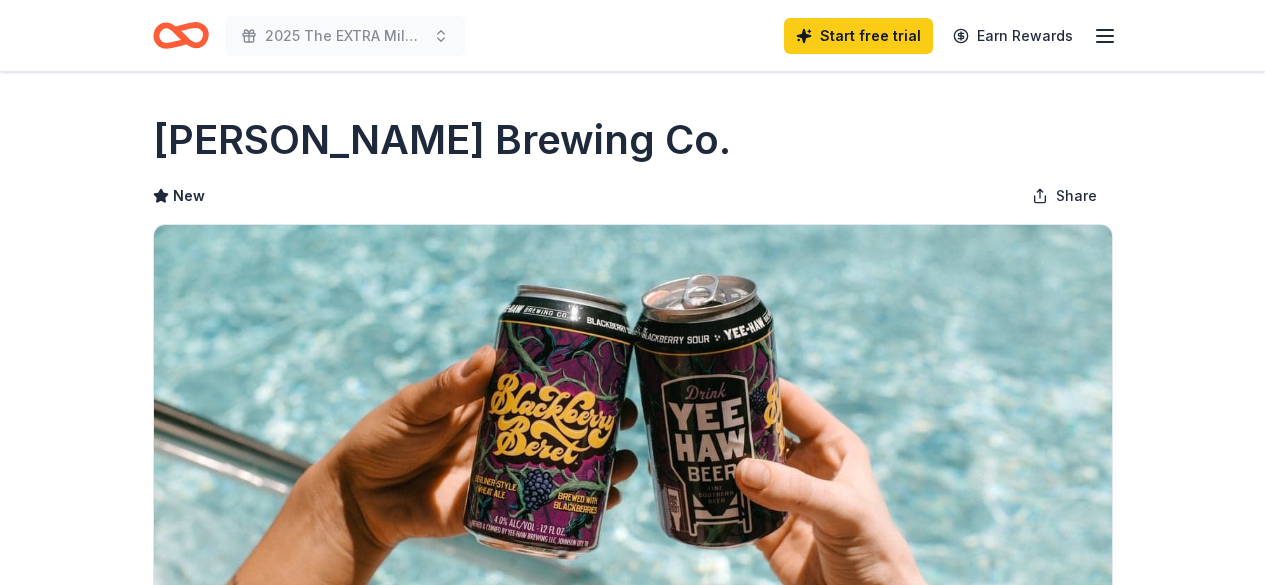 scroll, scrollTop: 0, scrollLeft: 0, axis: both 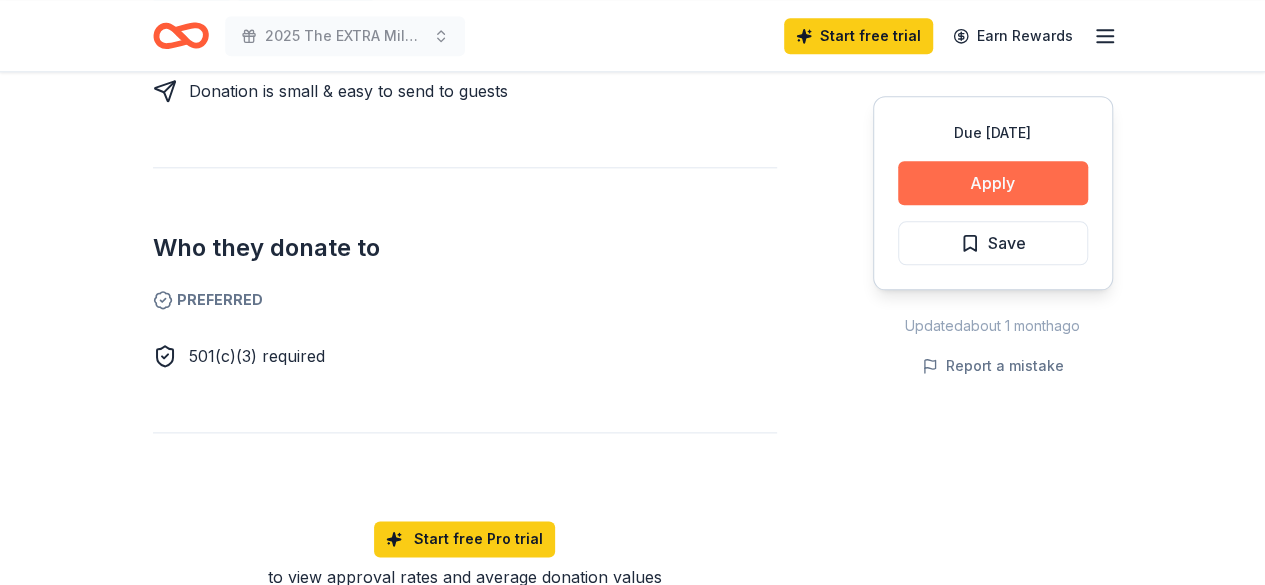 click on "Apply" at bounding box center [993, 183] 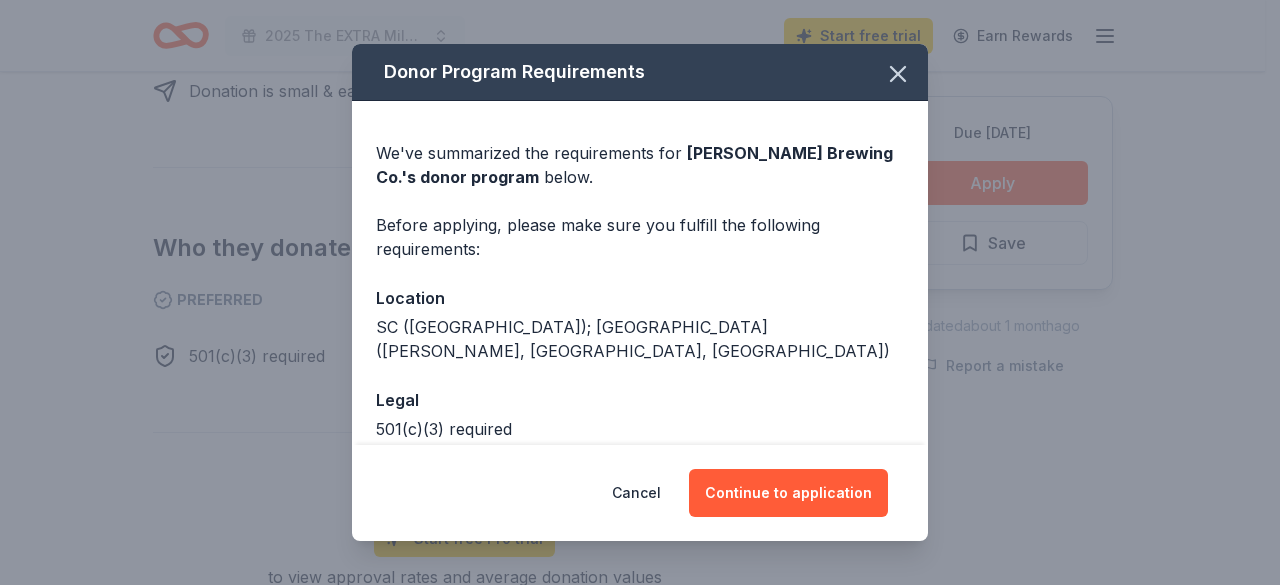 scroll, scrollTop: 77, scrollLeft: 0, axis: vertical 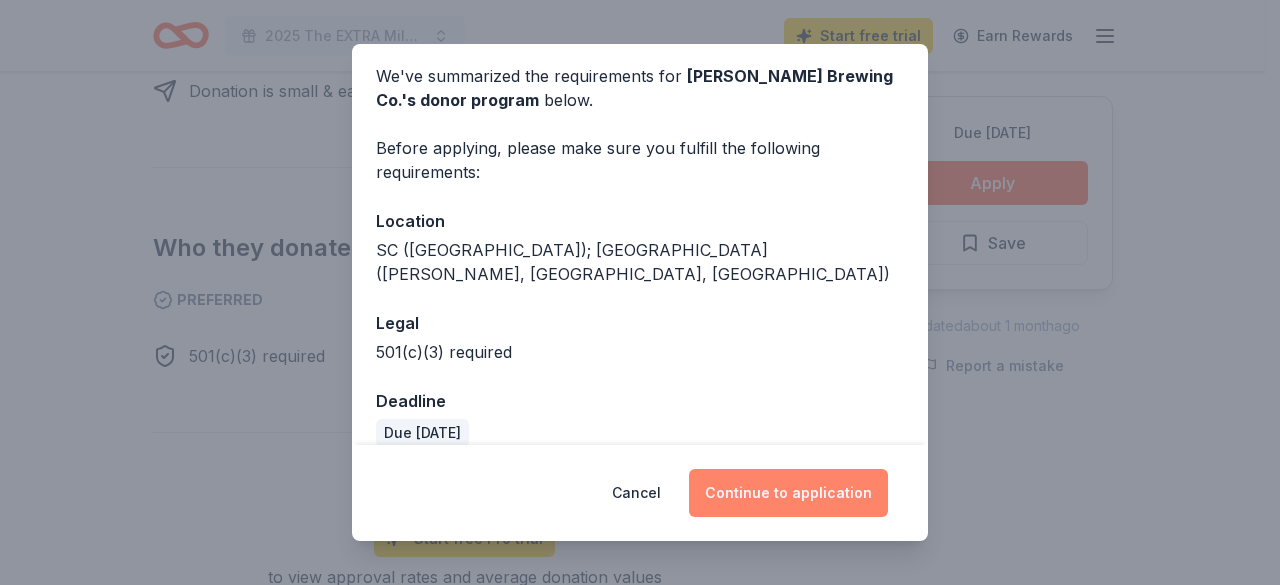 click on "Continue to application" at bounding box center [788, 493] 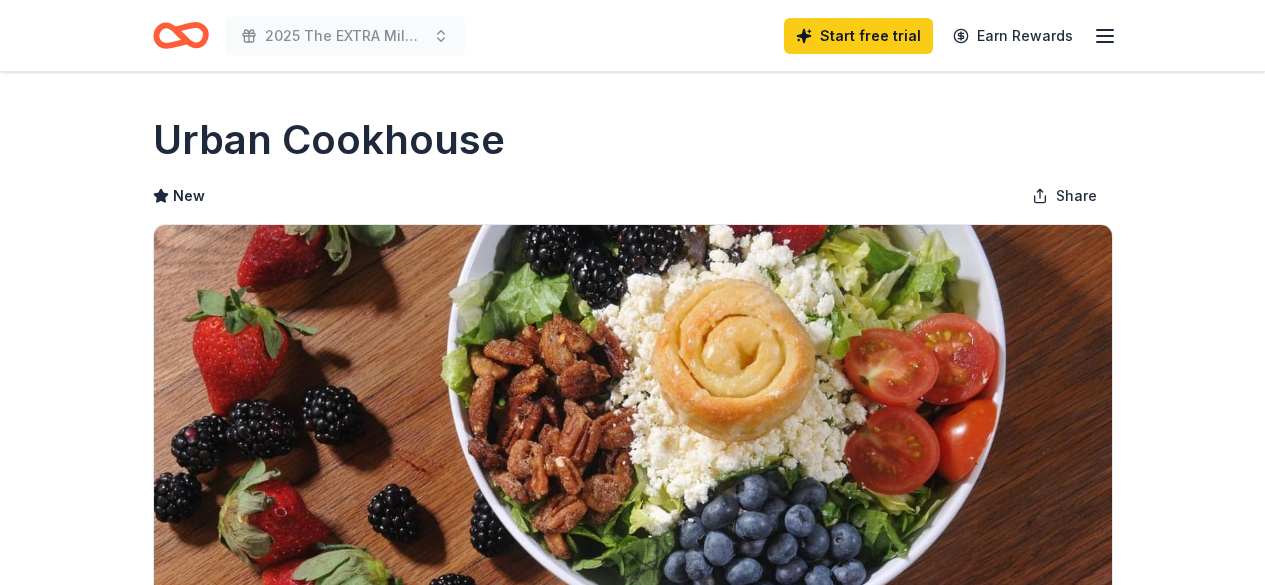scroll, scrollTop: 0, scrollLeft: 0, axis: both 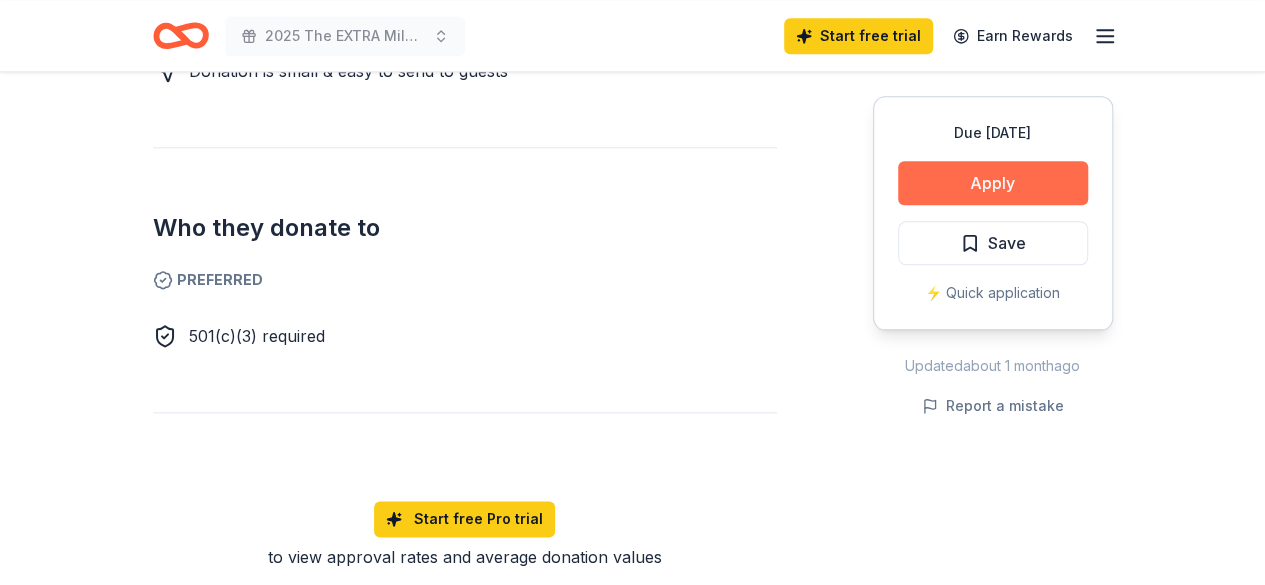click on "Apply" at bounding box center [993, 183] 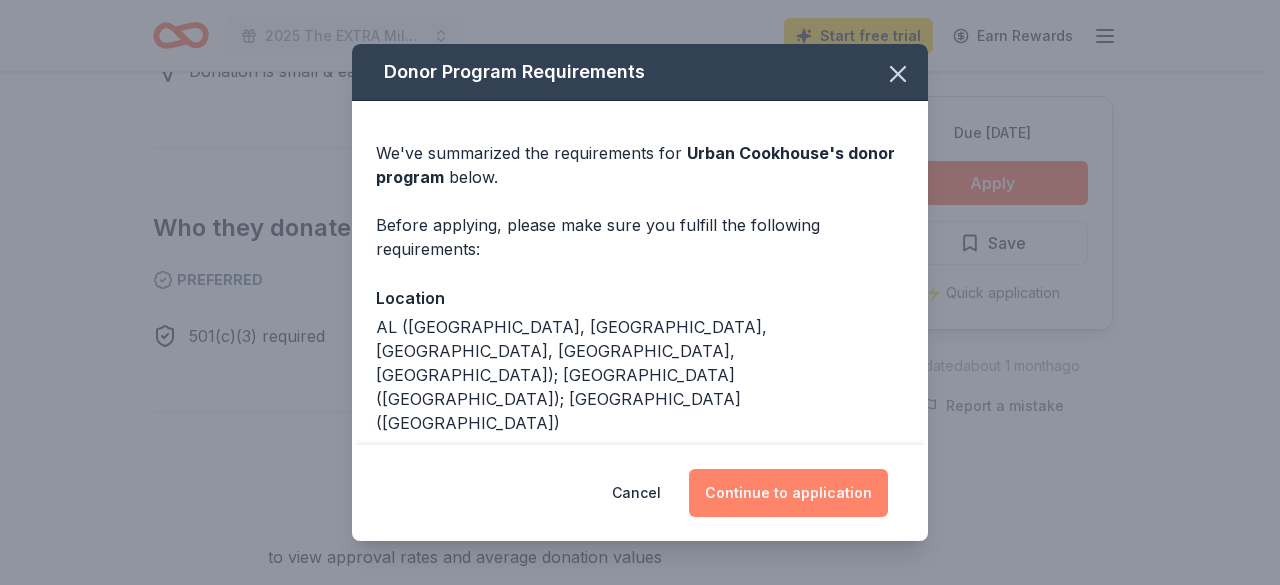 click on "Continue to application" at bounding box center (788, 493) 